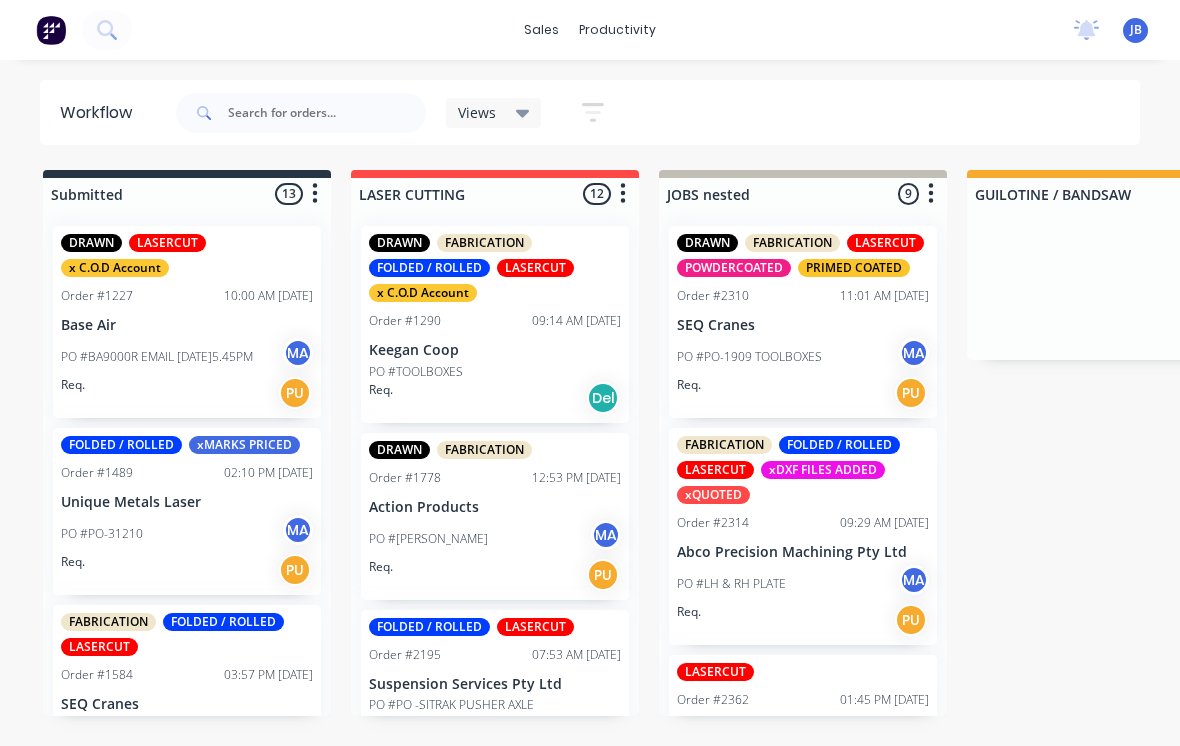 scroll, scrollTop: 12, scrollLeft: 1249, axis: both 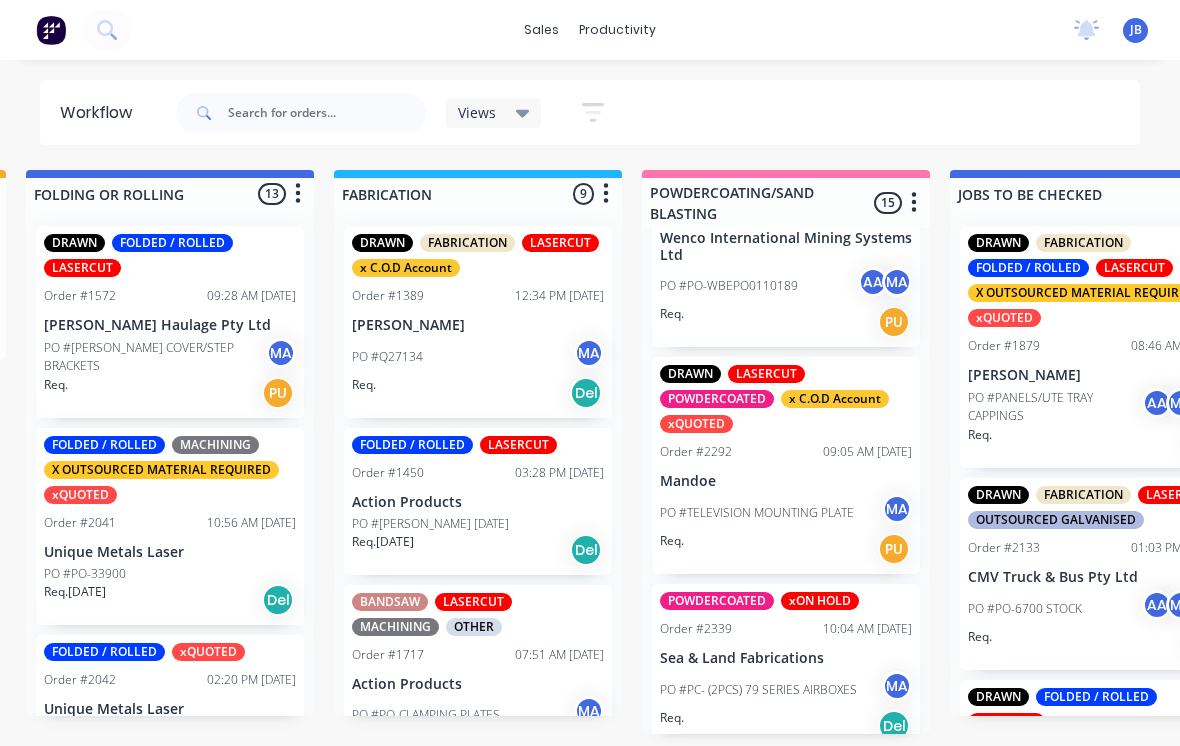 click on "Mandoe" at bounding box center [786, 481] 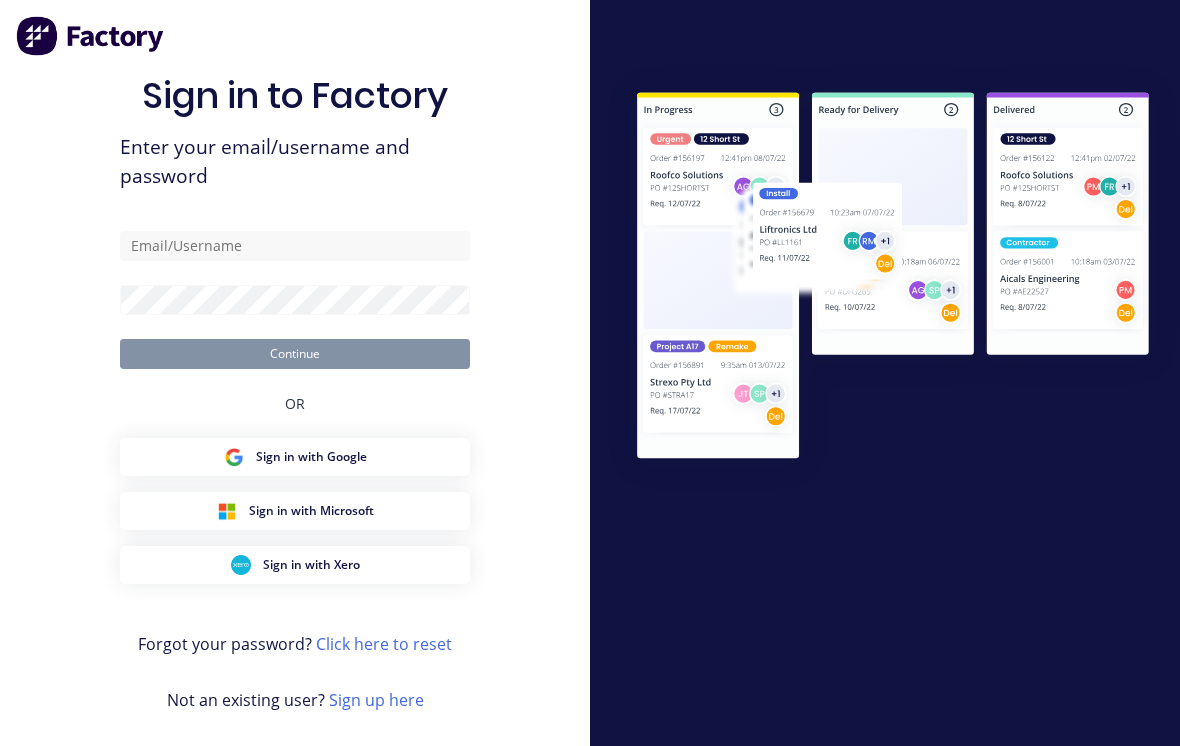 scroll, scrollTop: 12, scrollLeft: 0, axis: vertical 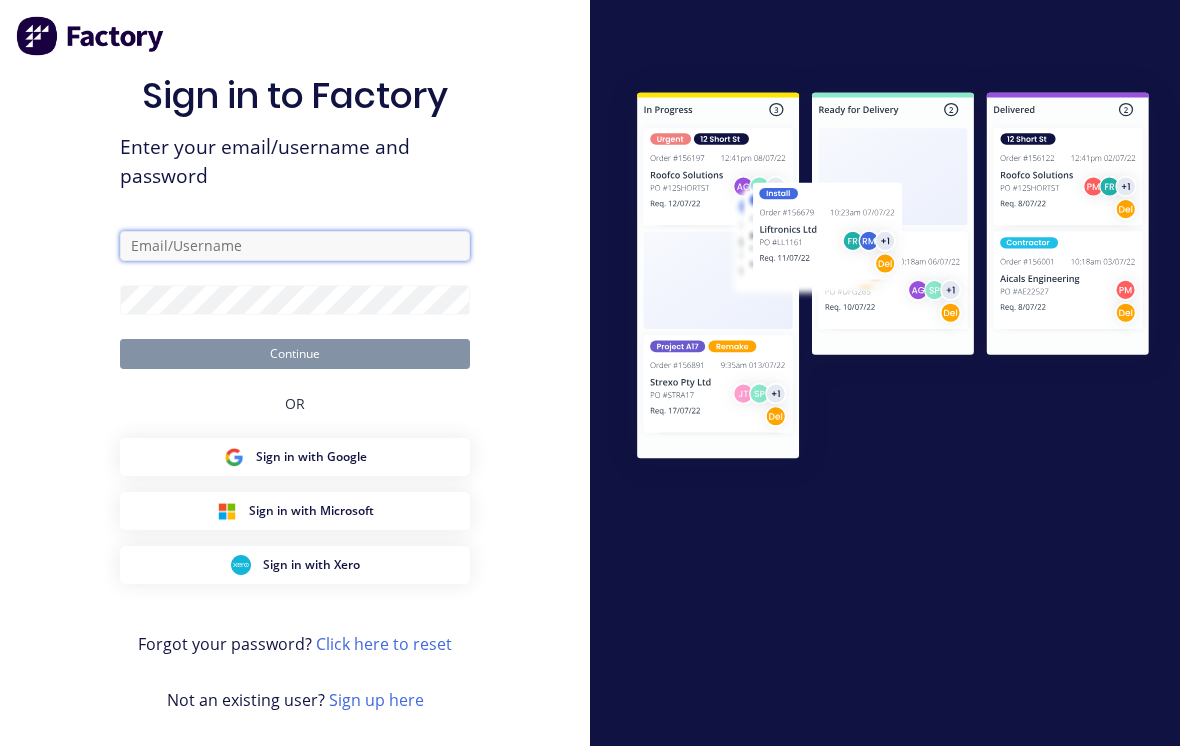 click at bounding box center (295, 246) 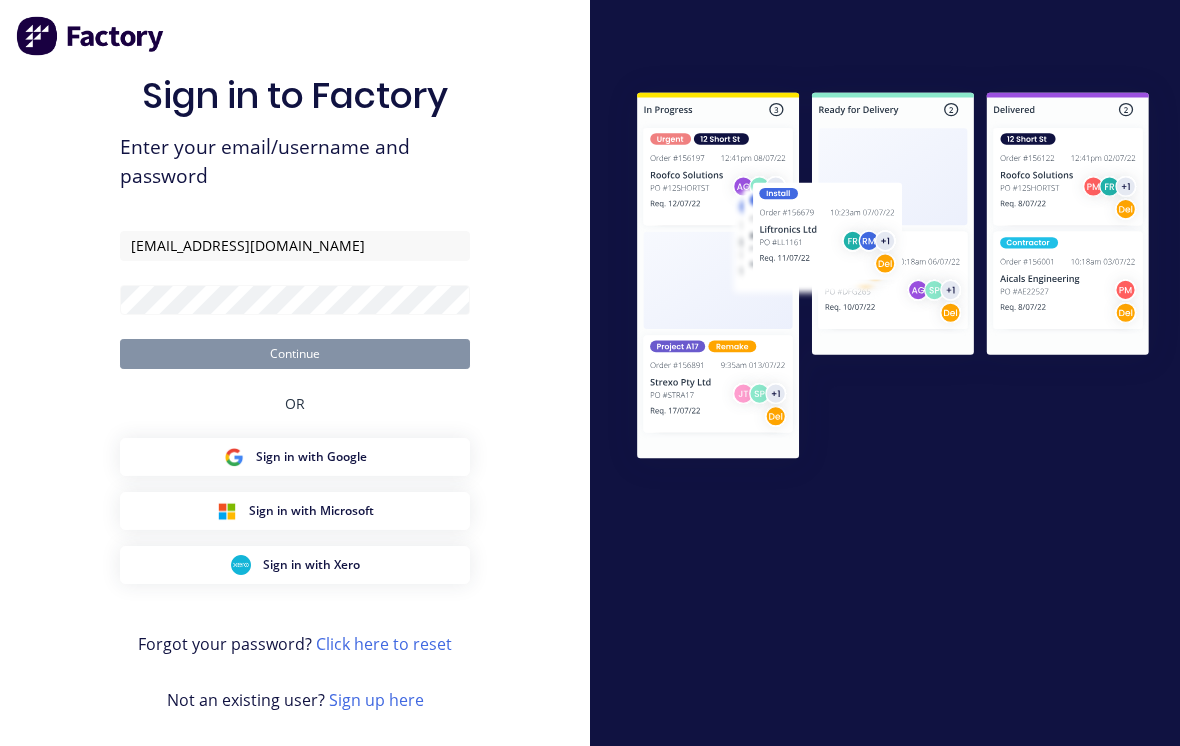 click on "Continue" at bounding box center [295, 354] 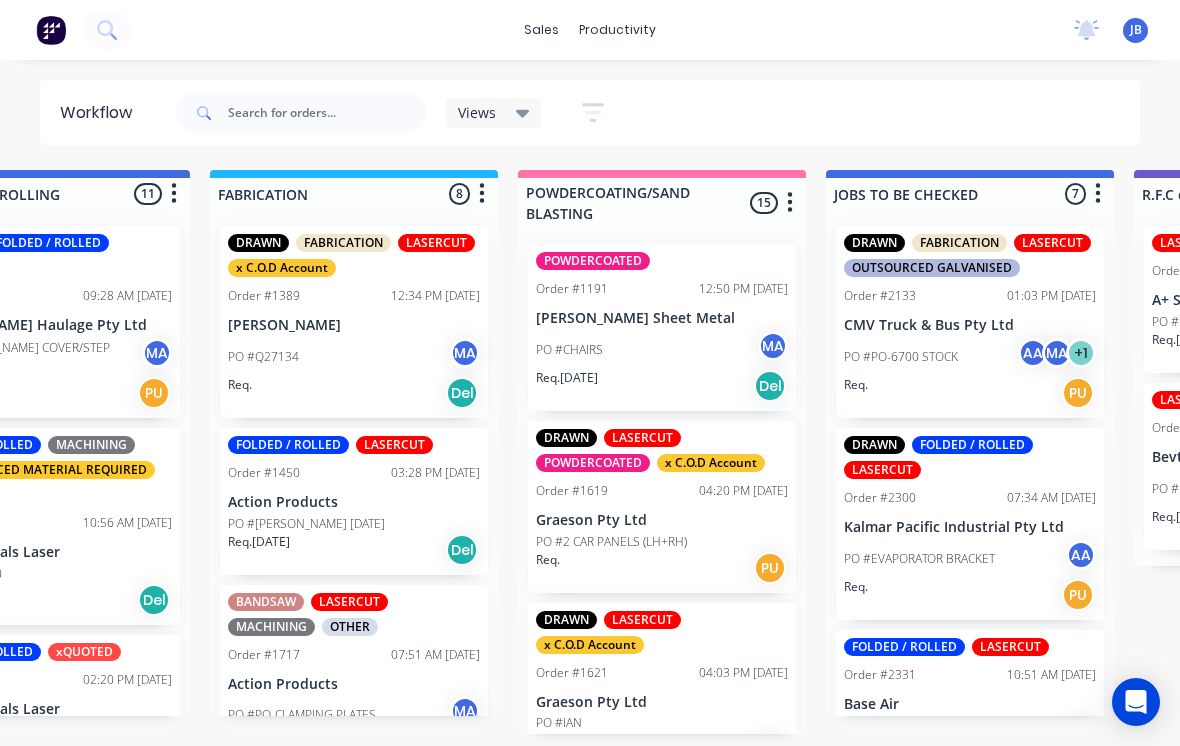 scroll, scrollTop: 0, scrollLeft: 1374, axis: horizontal 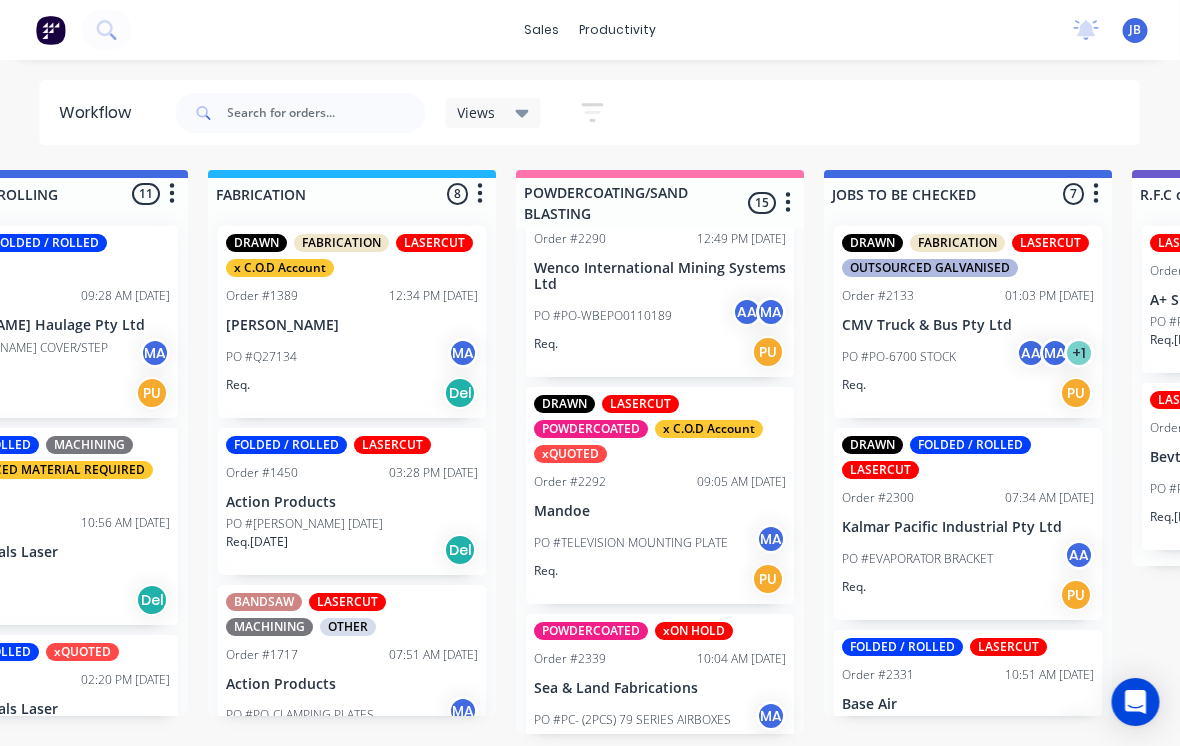 click on "PO #TELEVISION MOUNTING PLATE" at bounding box center [632, 543] 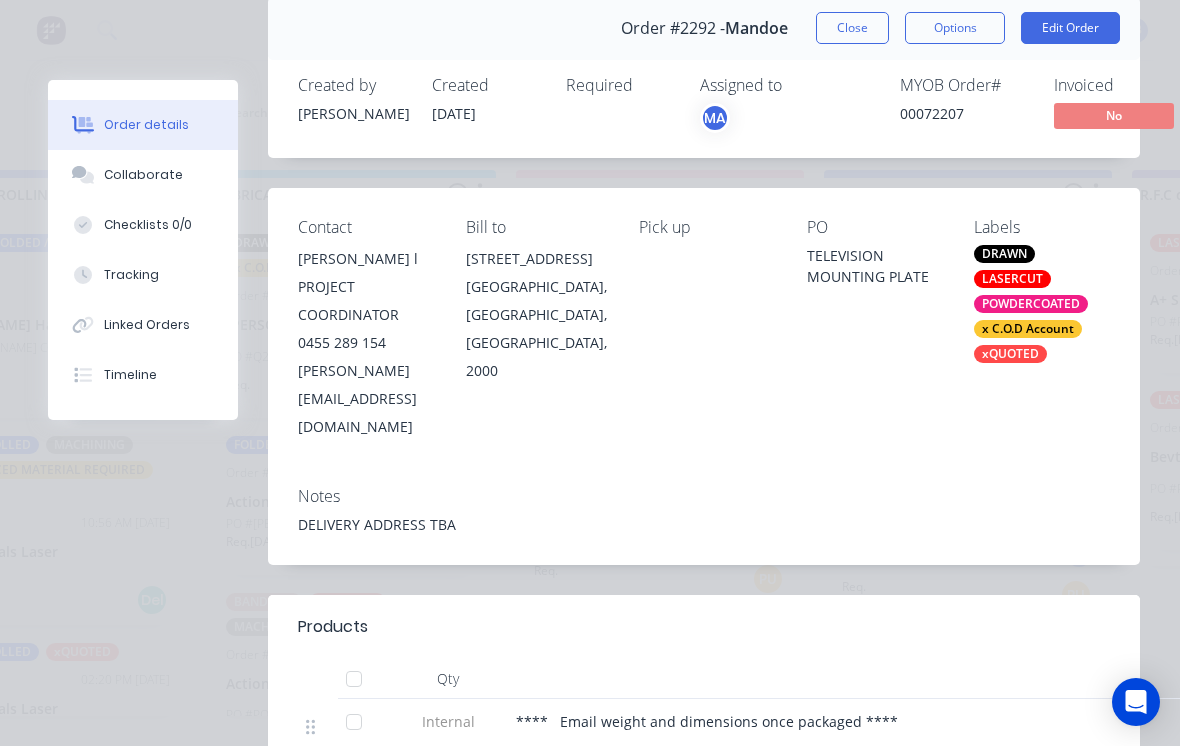 scroll, scrollTop: 2, scrollLeft: 0, axis: vertical 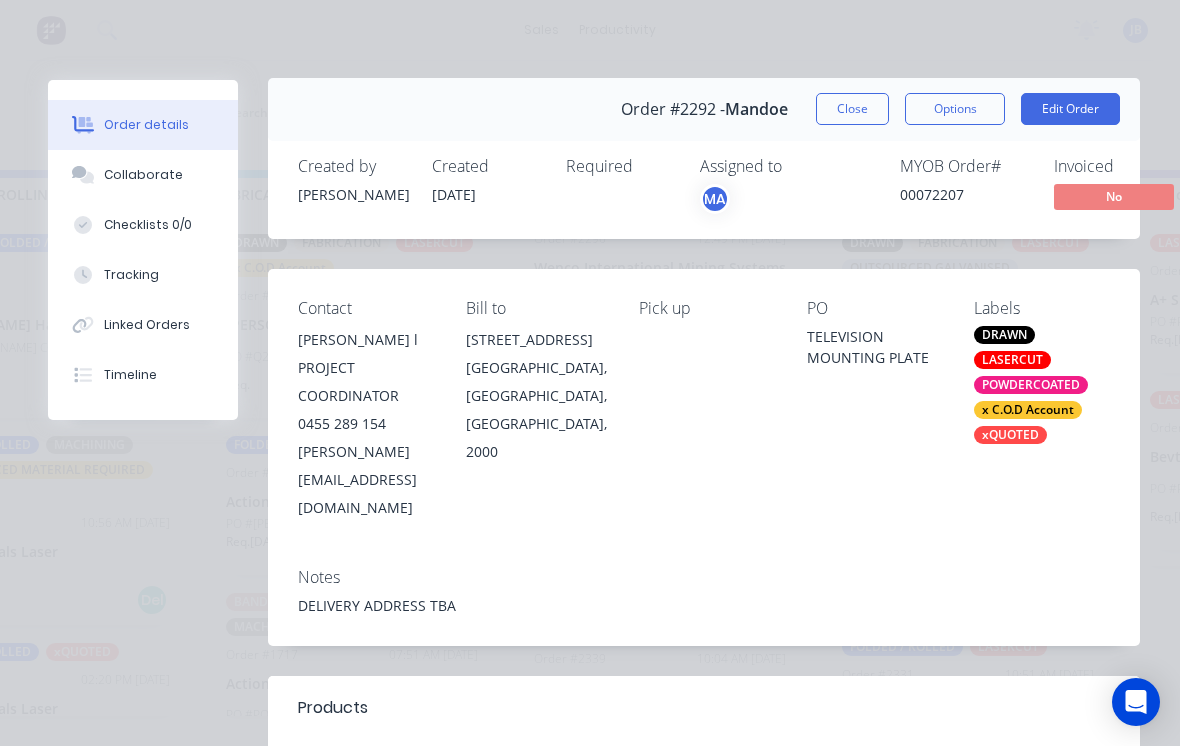 click on "Close" at bounding box center [852, 109] 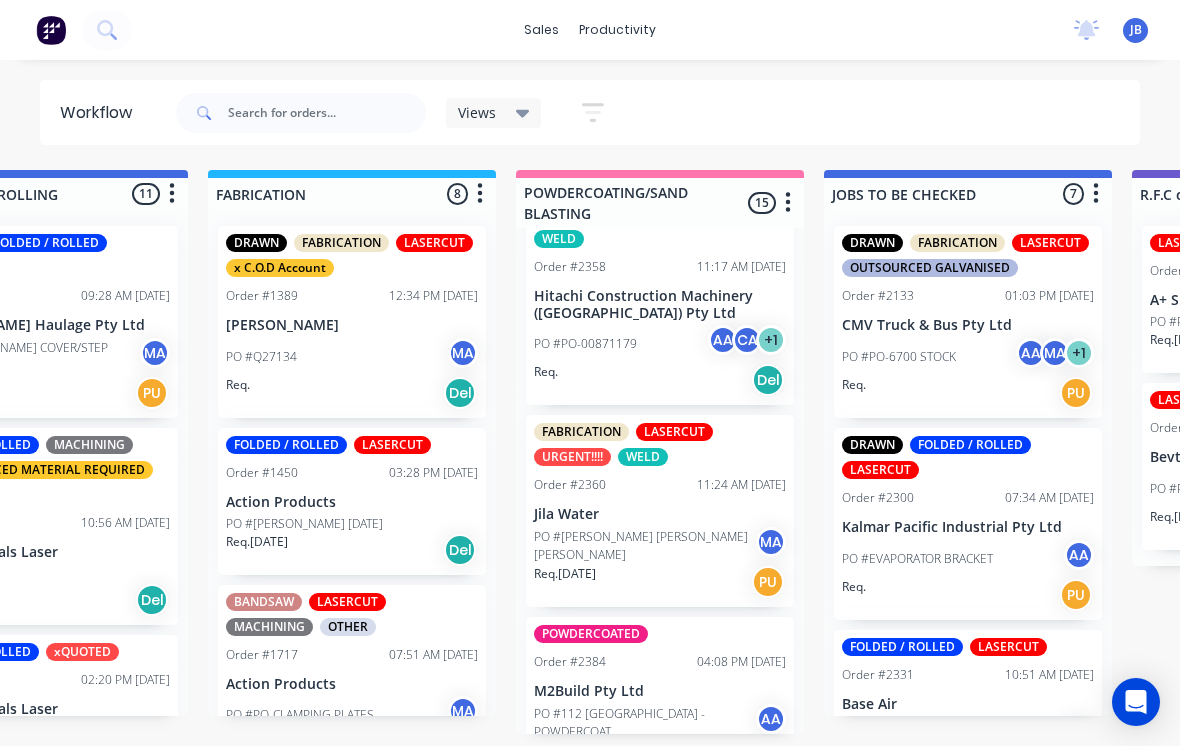 scroll, scrollTop: 2025, scrollLeft: 0, axis: vertical 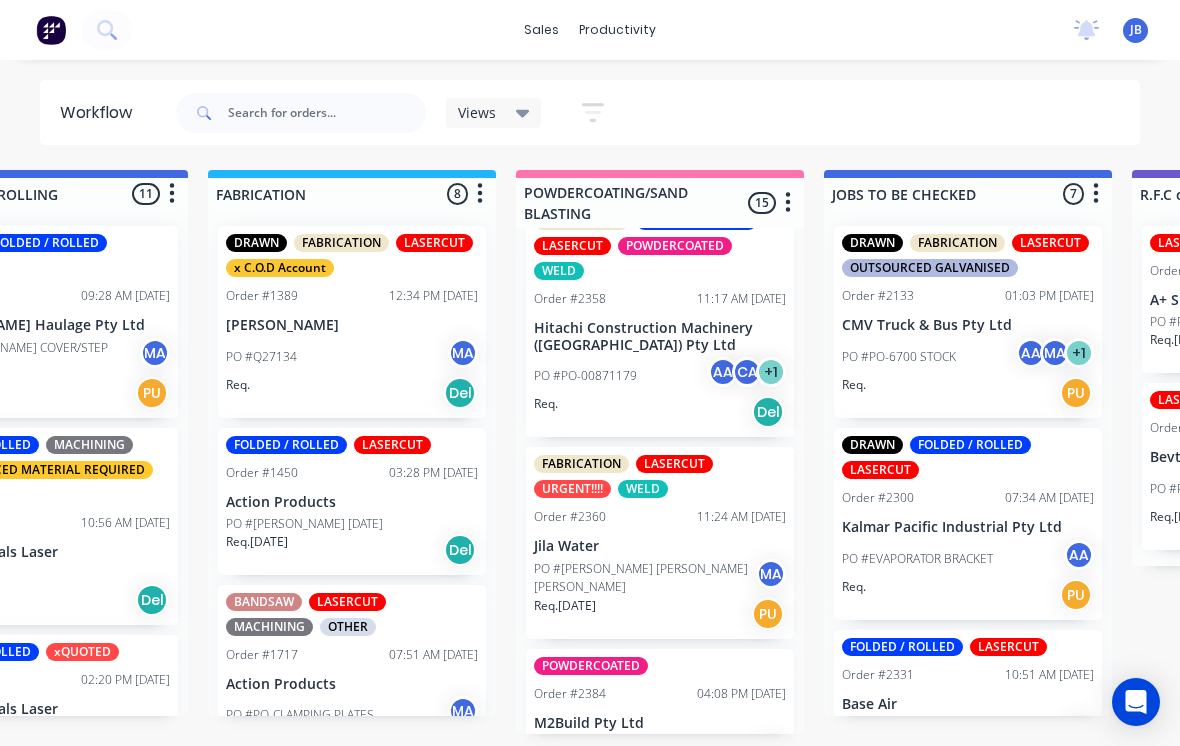 click on "PO #[PERSON_NAME]
[PERSON_NAME]
[PERSON_NAME]" at bounding box center (645, 578) 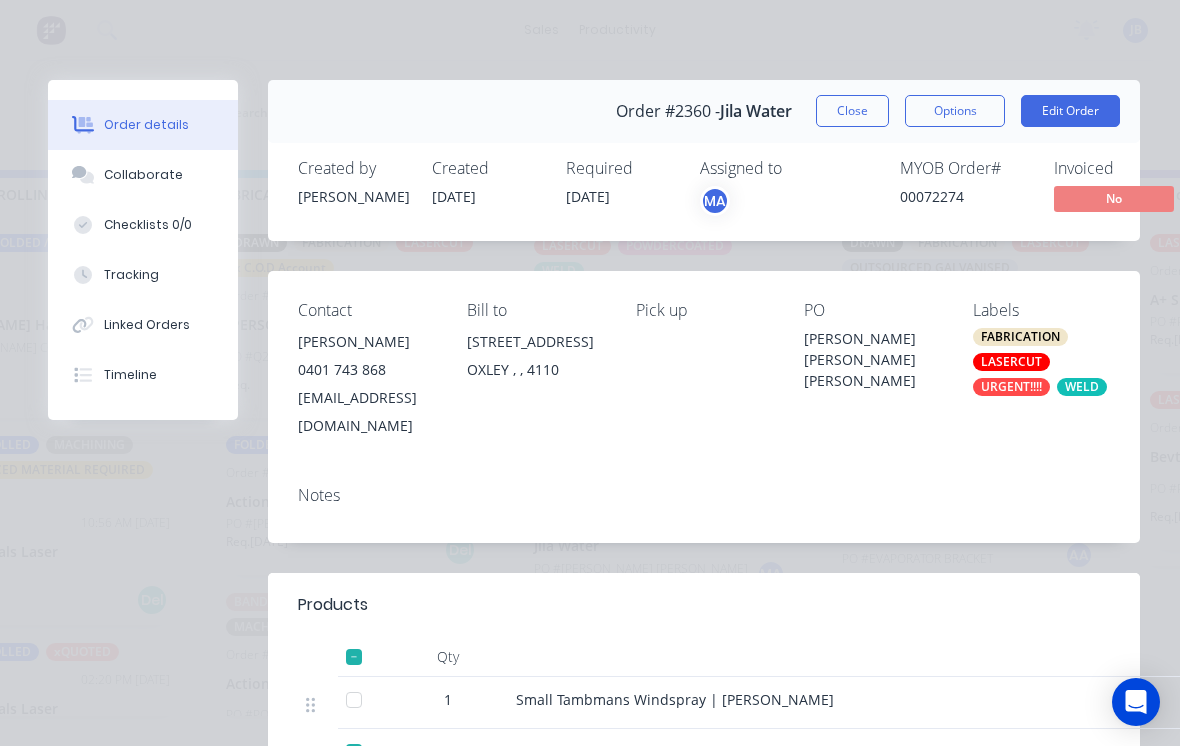 scroll, scrollTop: 0, scrollLeft: 0, axis: both 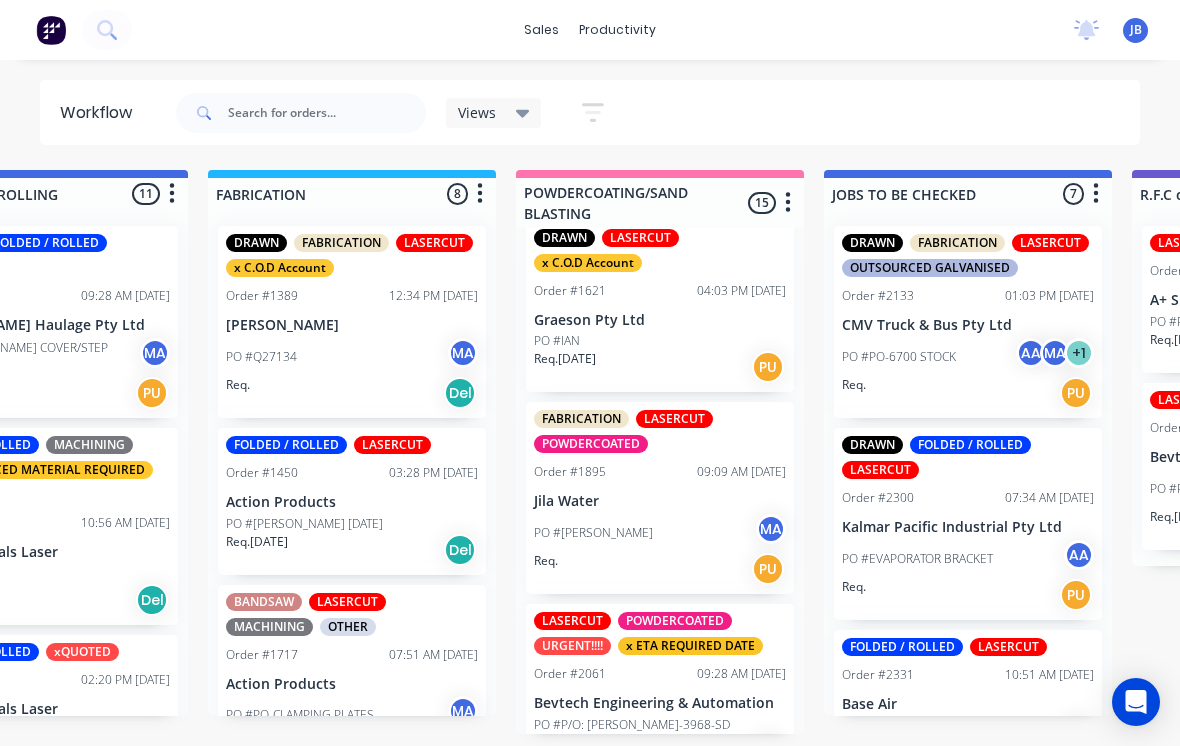click on "FABRICATION LASERCUT POWDERCOATED Order #1895 09:09 AM [DATE] Jila Water  PO #[PERSON_NAME] MA Req. PU" at bounding box center [660, 498] 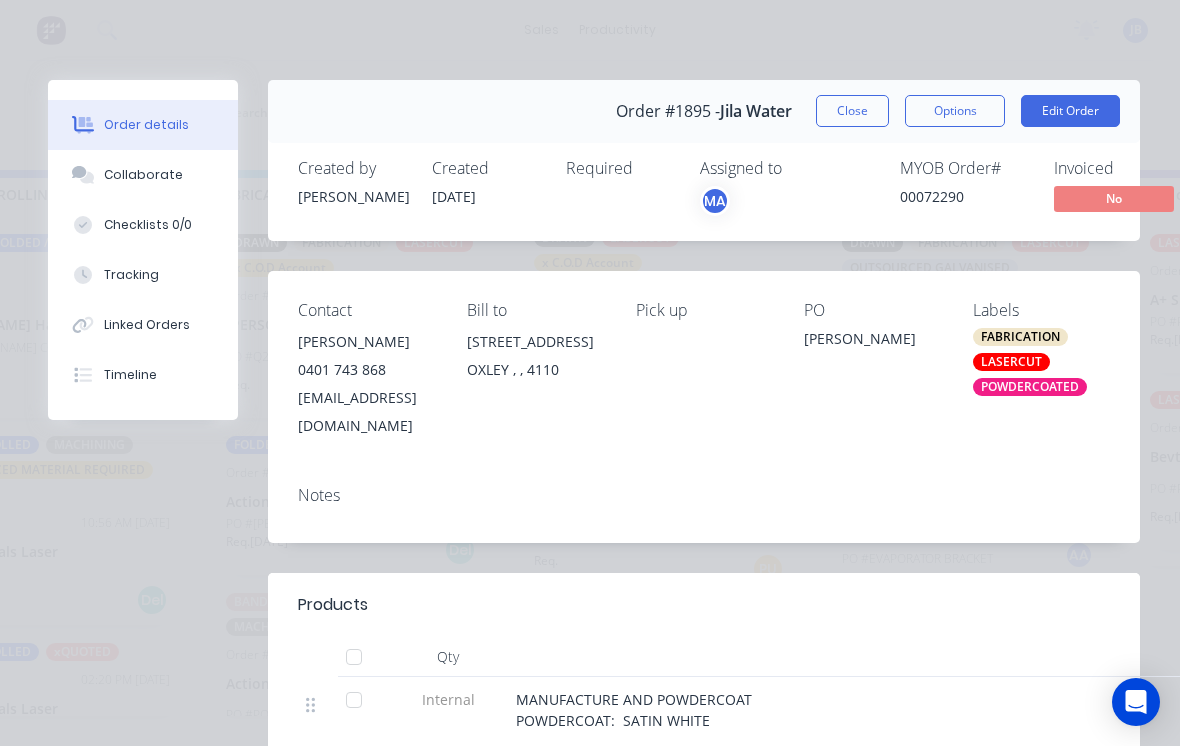 scroll, scrollTop: 0, scrollLeft: 0, axis: both 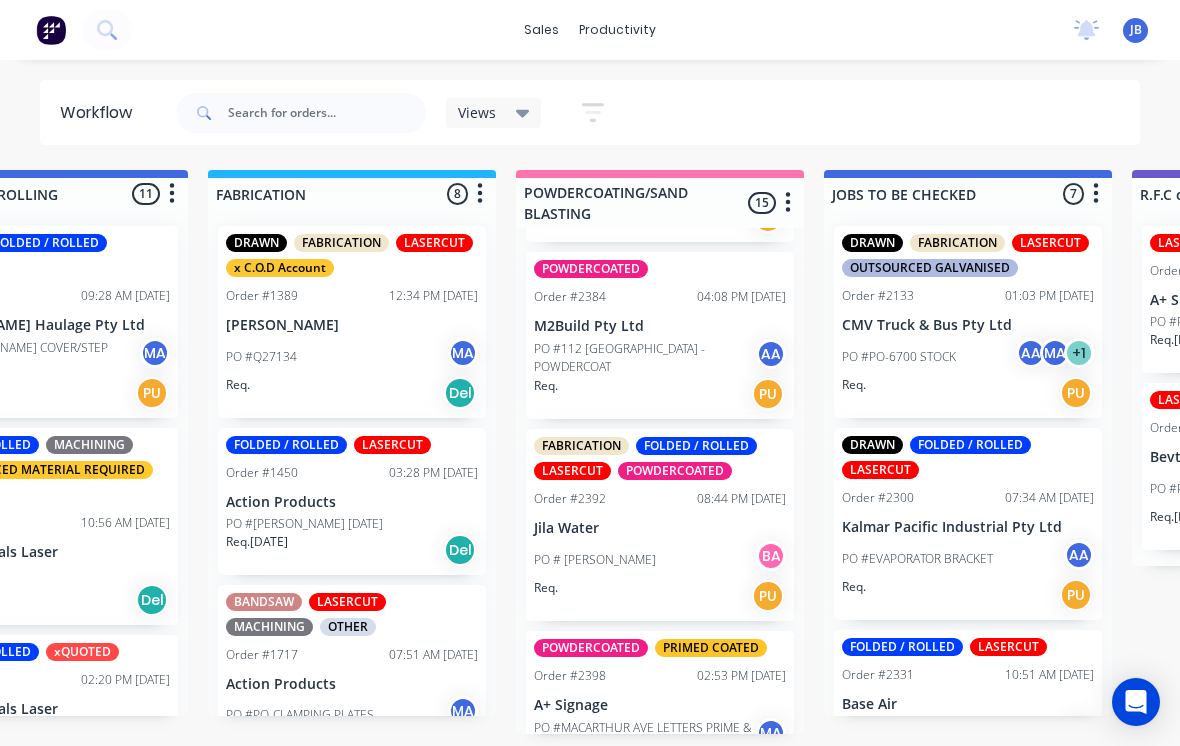 click on "PO # [PERSON_NAME]" at bounding box center (660, 560) 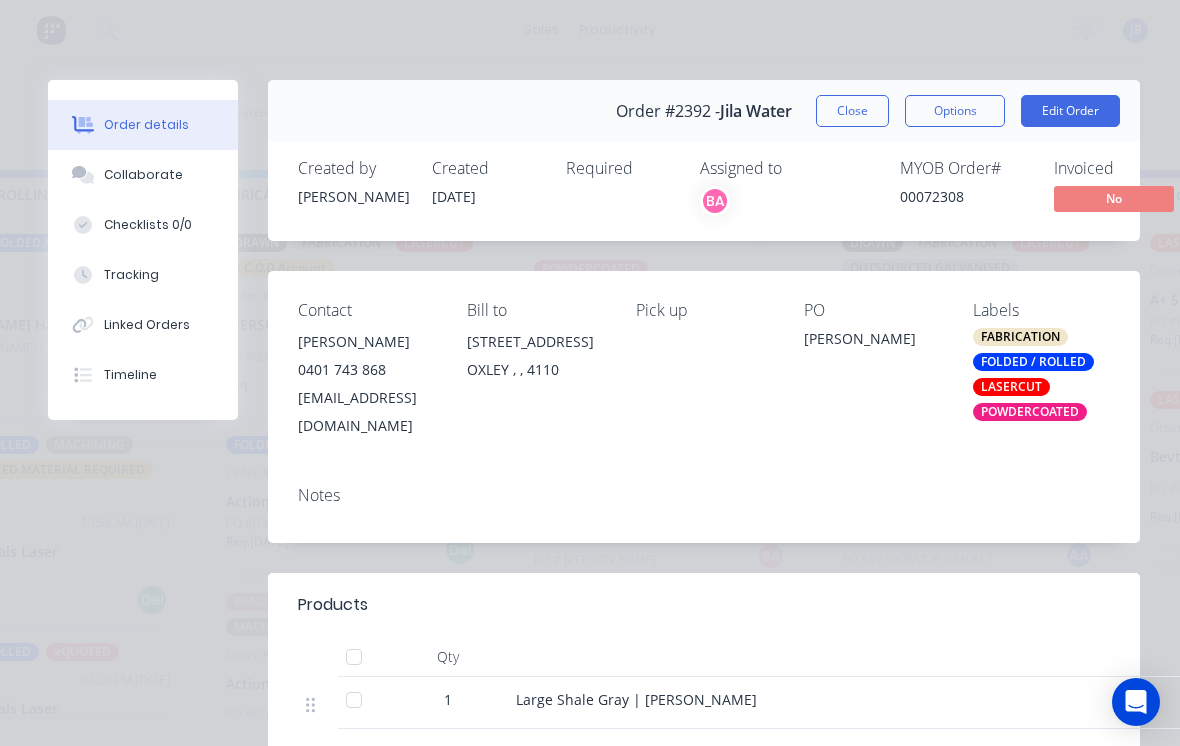 scroll, scrollTop: 0, scrollLeft: 0, axis: both 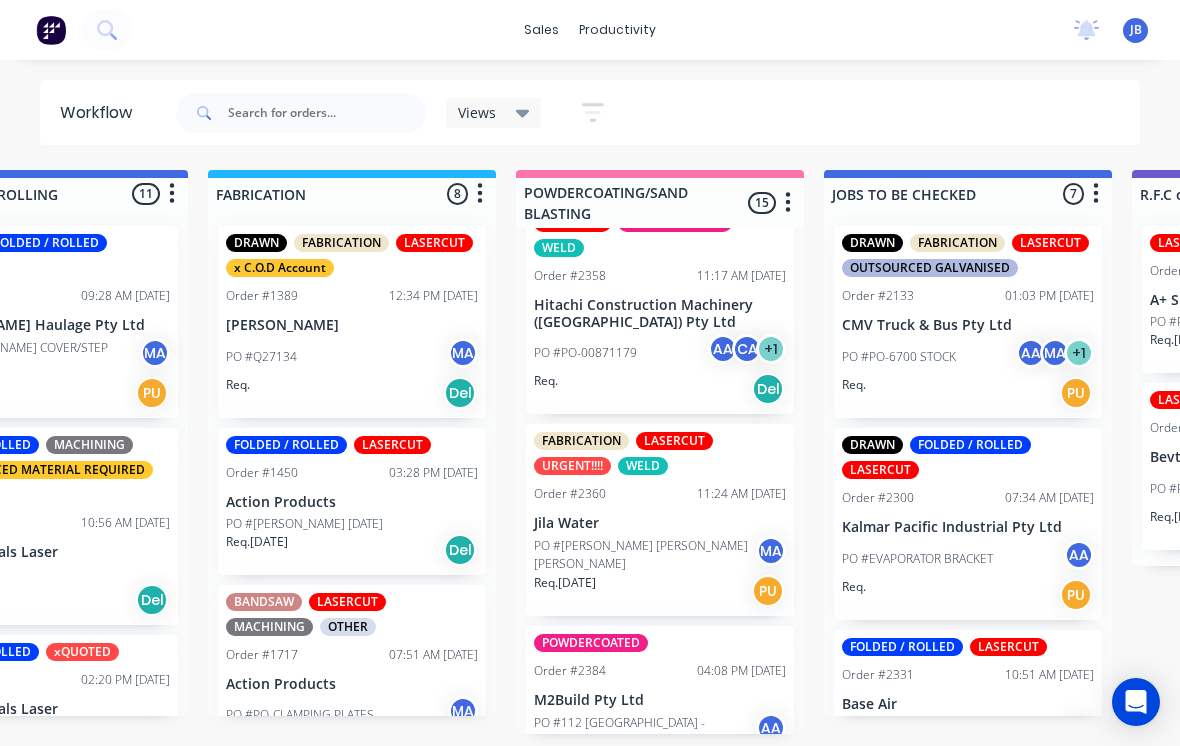 click on "Jila Water" at bounding box center (660, 523) 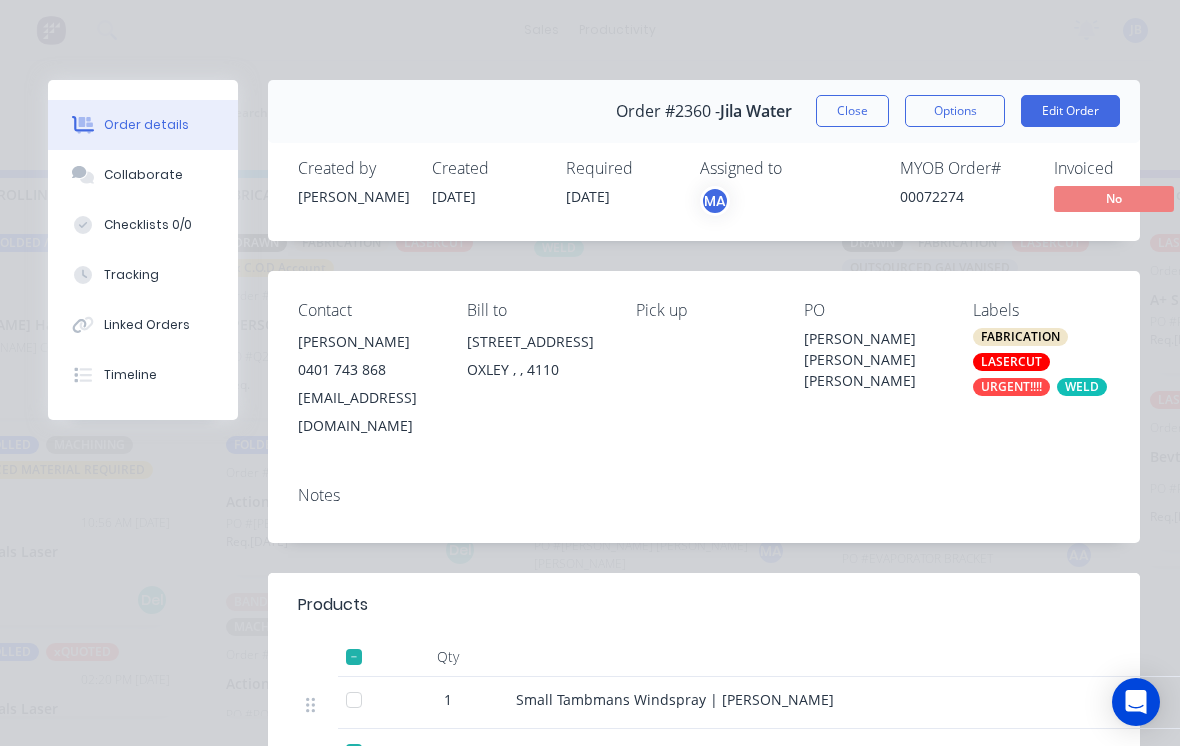 scroll, scrollTop: 0, scrollLeft: 0, axis: both 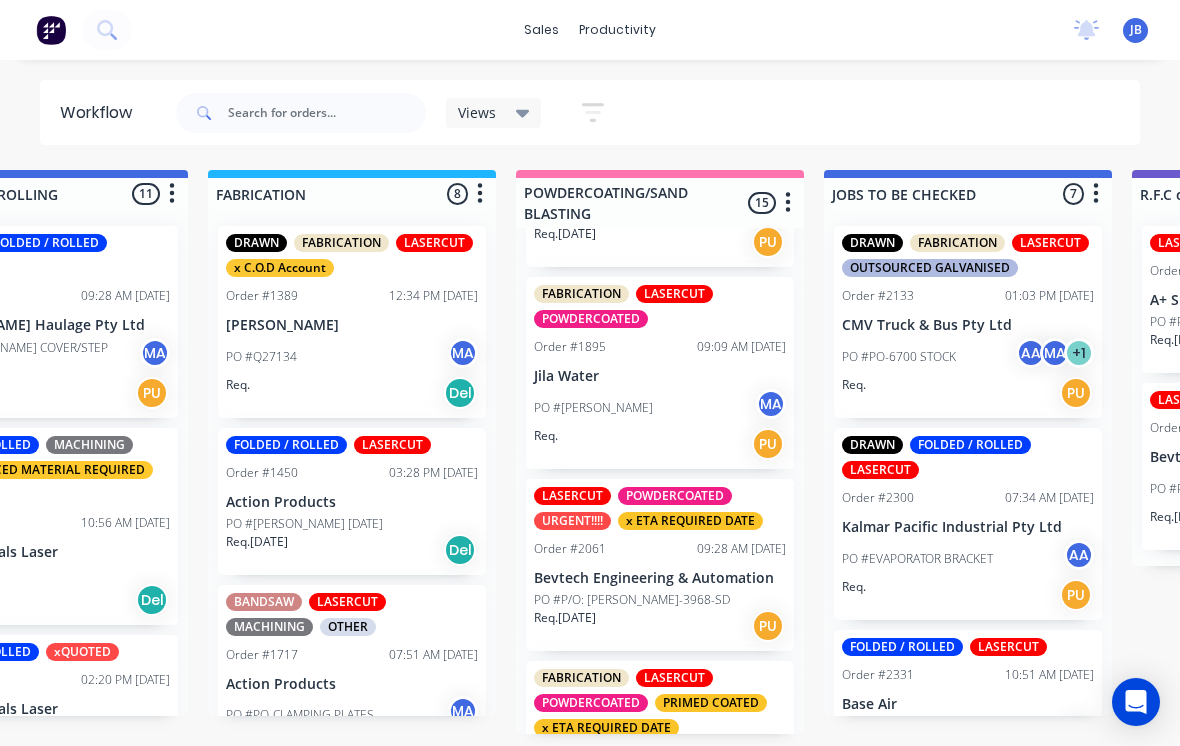 click on "PO #[PERSON_NAME] MA" at bounding box center [660, 408] 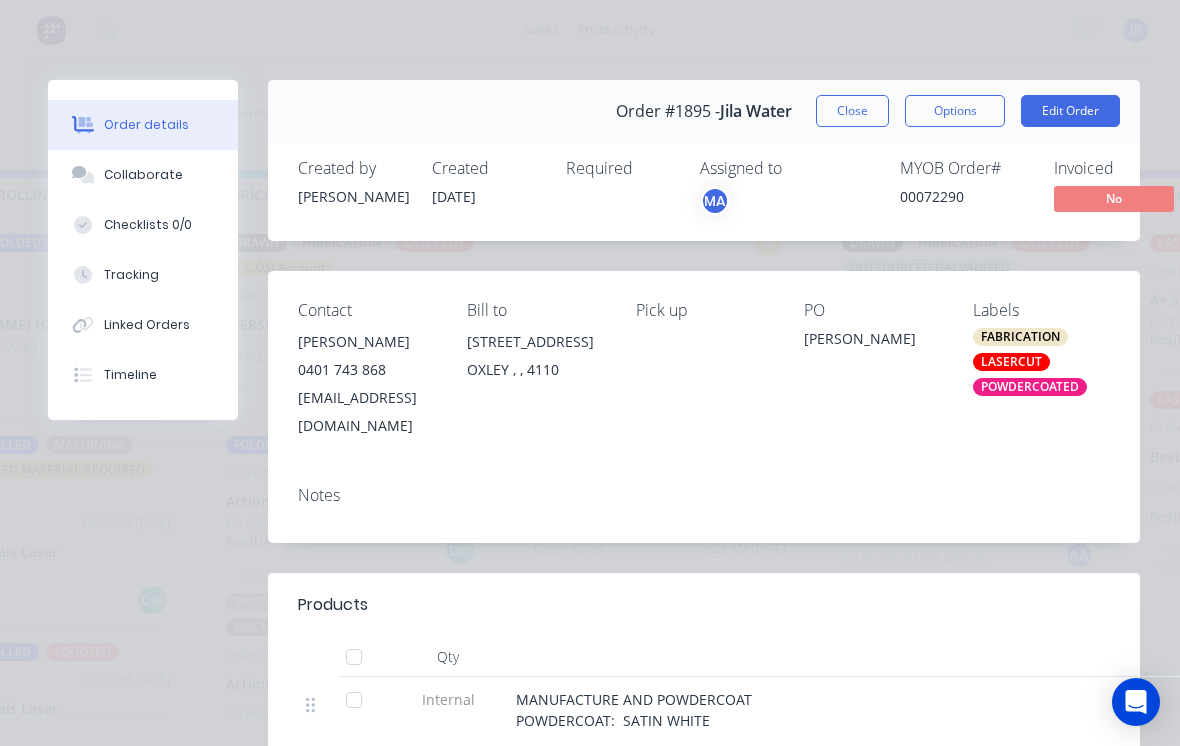 scroll, scrollTop: 0, scrollLeft: 0, axis: both 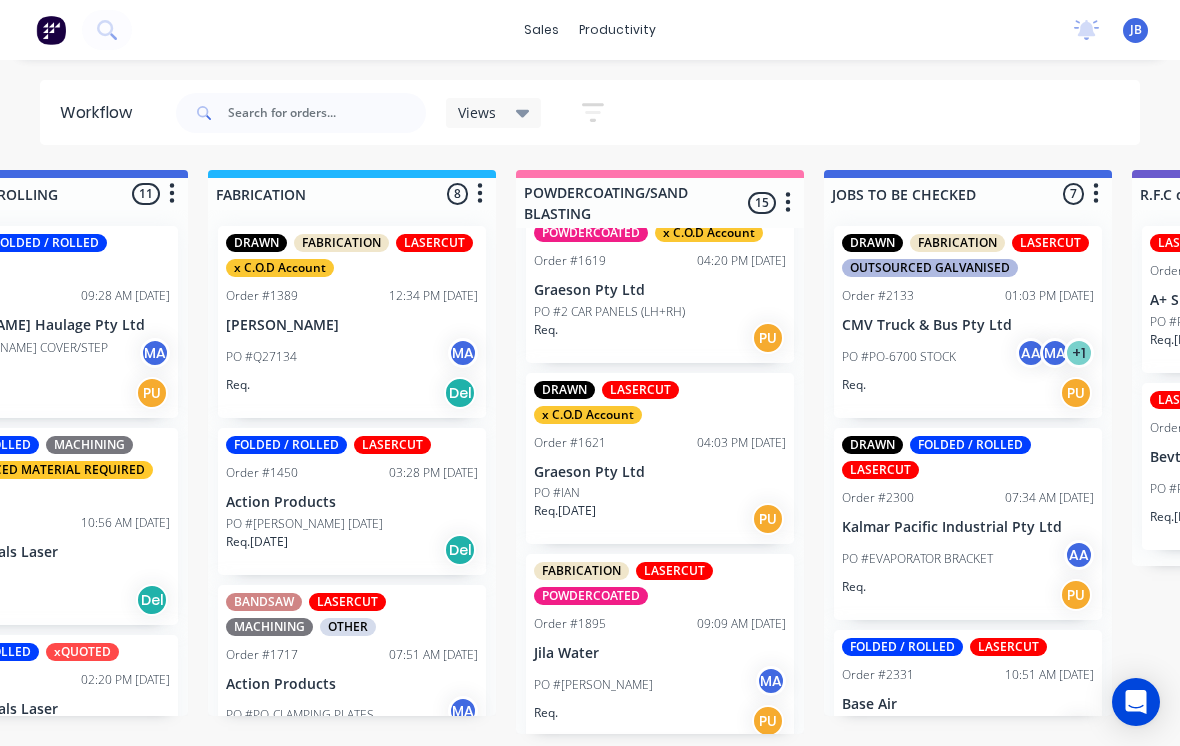 click on "PO #[PERSON_NAME]" at bounding box center (593, 685) 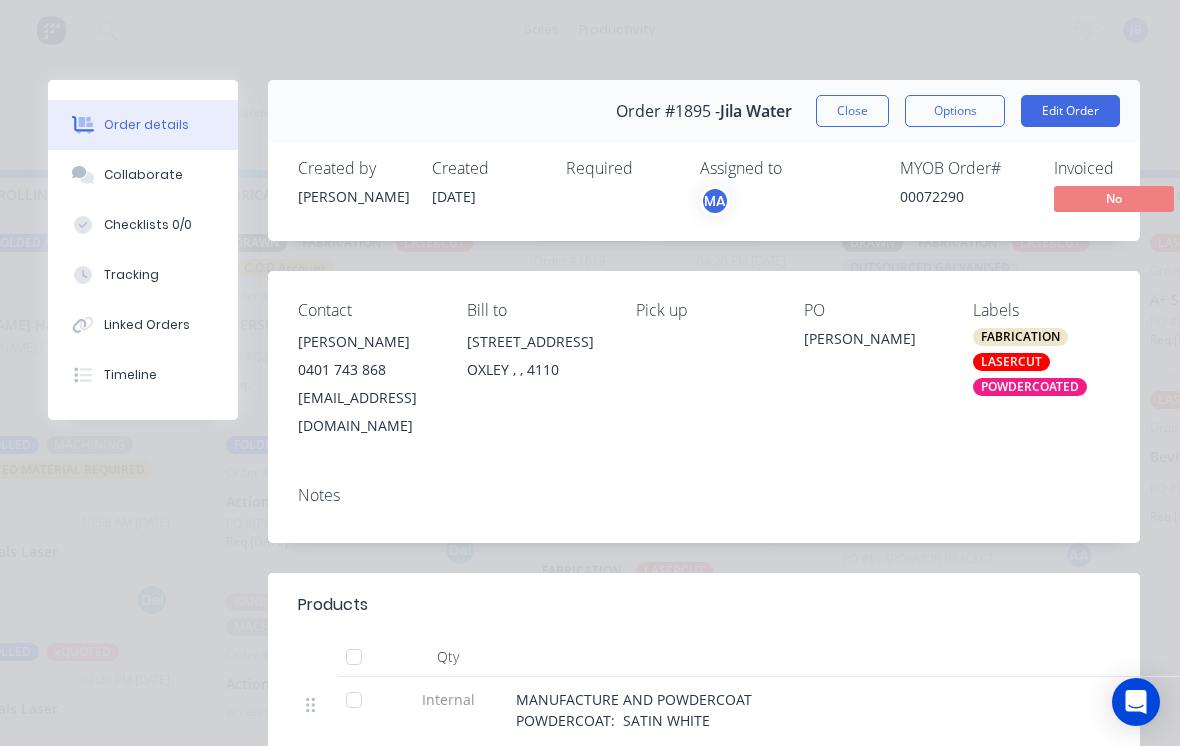 scroll, scrollTop: 0, scrollLeft: 0, axis: both 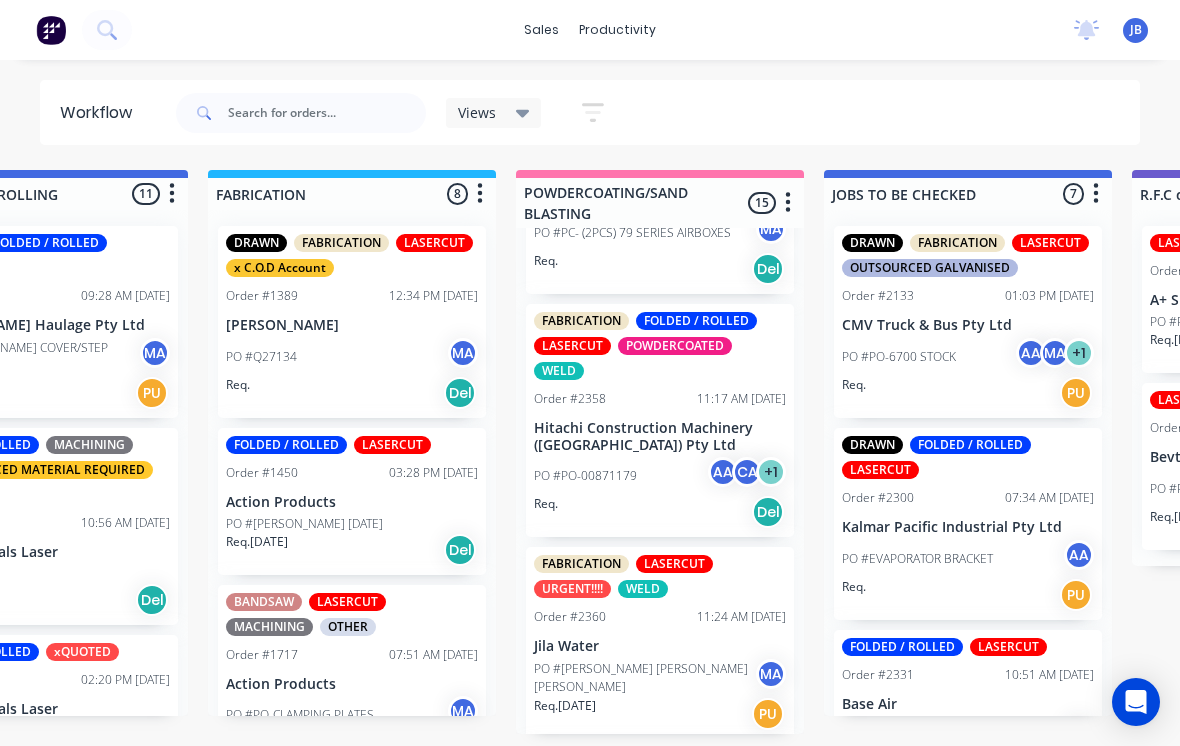 click on "PO #[PERSON_NAME]
[PERSON_NAME]
[PERSON_NAME]" at bounding box center [645, 678] 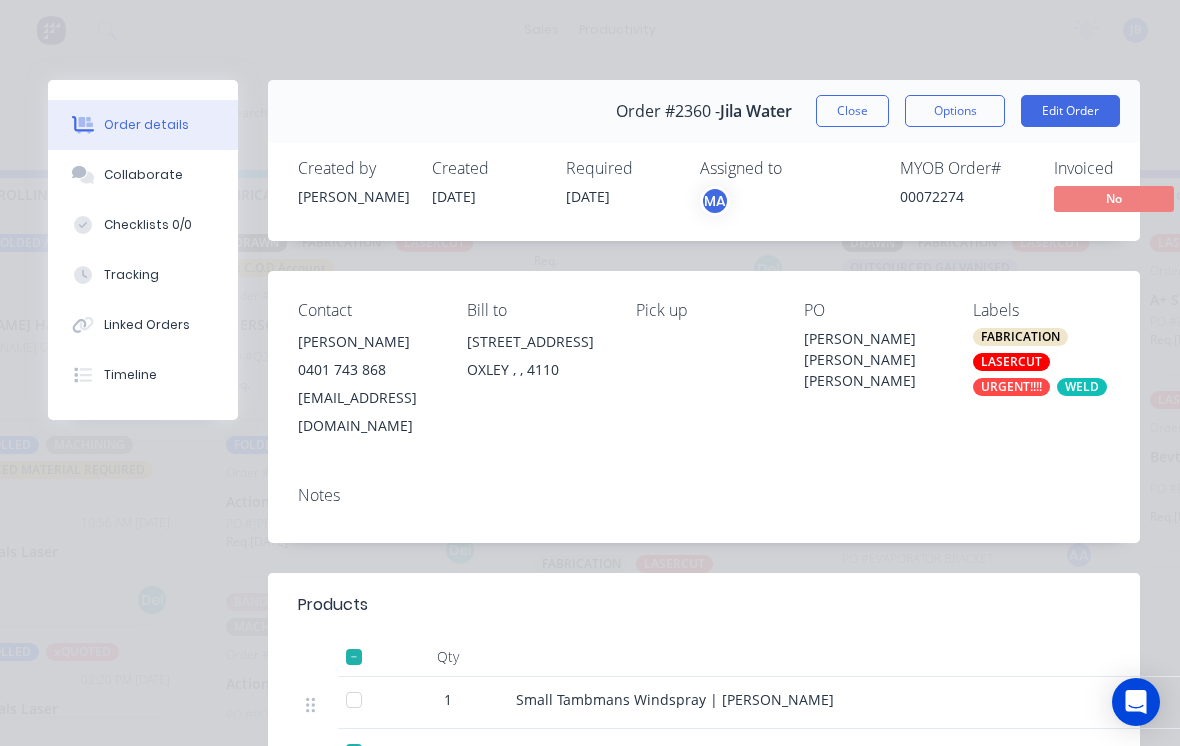 scroll, scrollTop: 0, scrollLeft: 0, axis: both 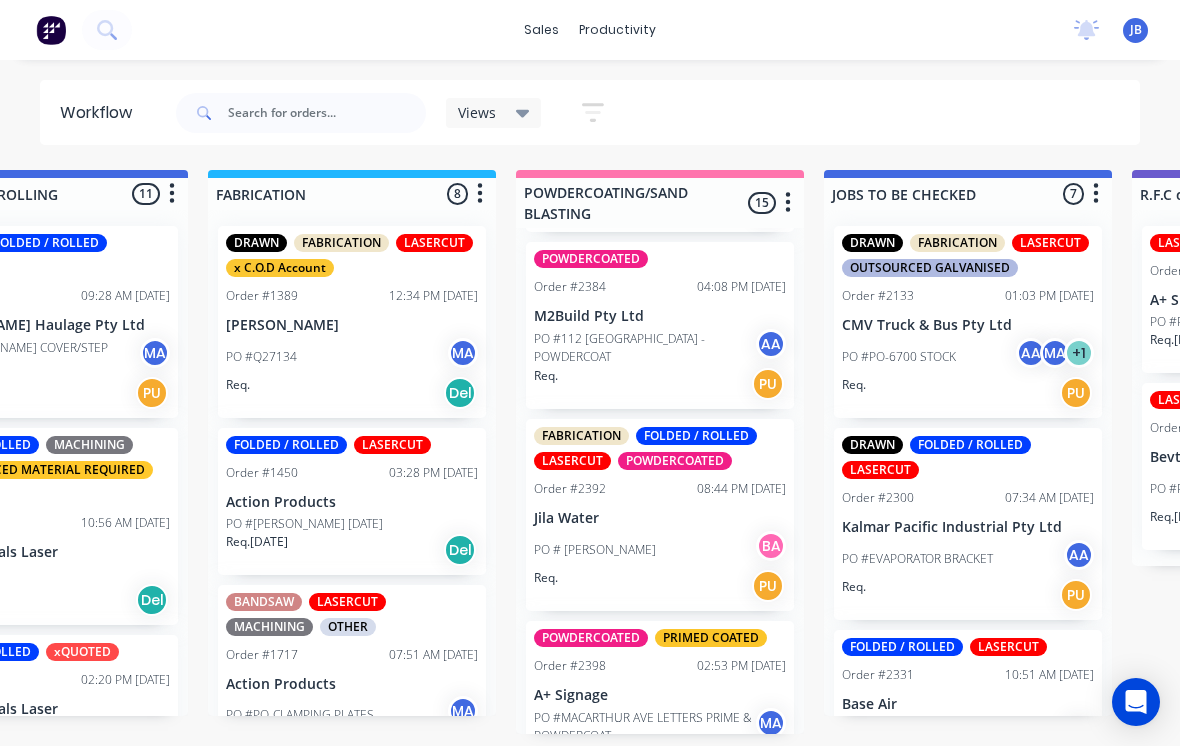 click on "PO # [PERSON_NAME]" at bounding box center (595, 550) 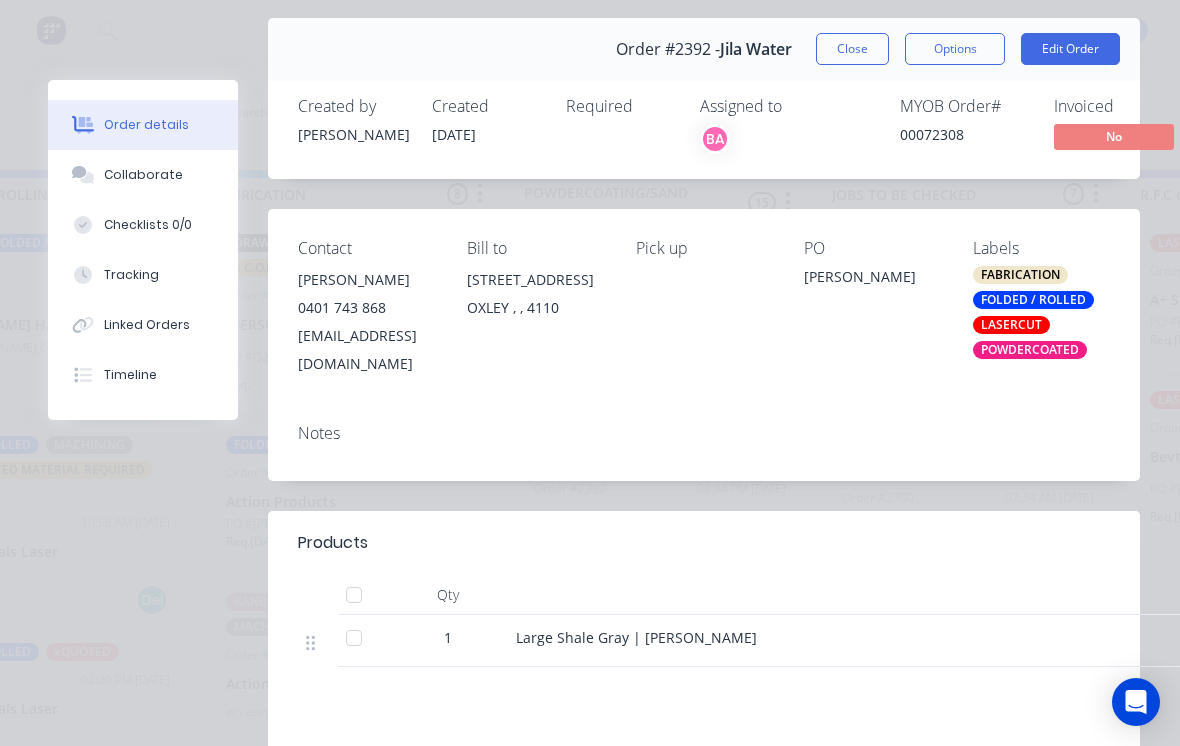 scroll, scrollTop: 72, scrollLeft: 0, axis: vertical 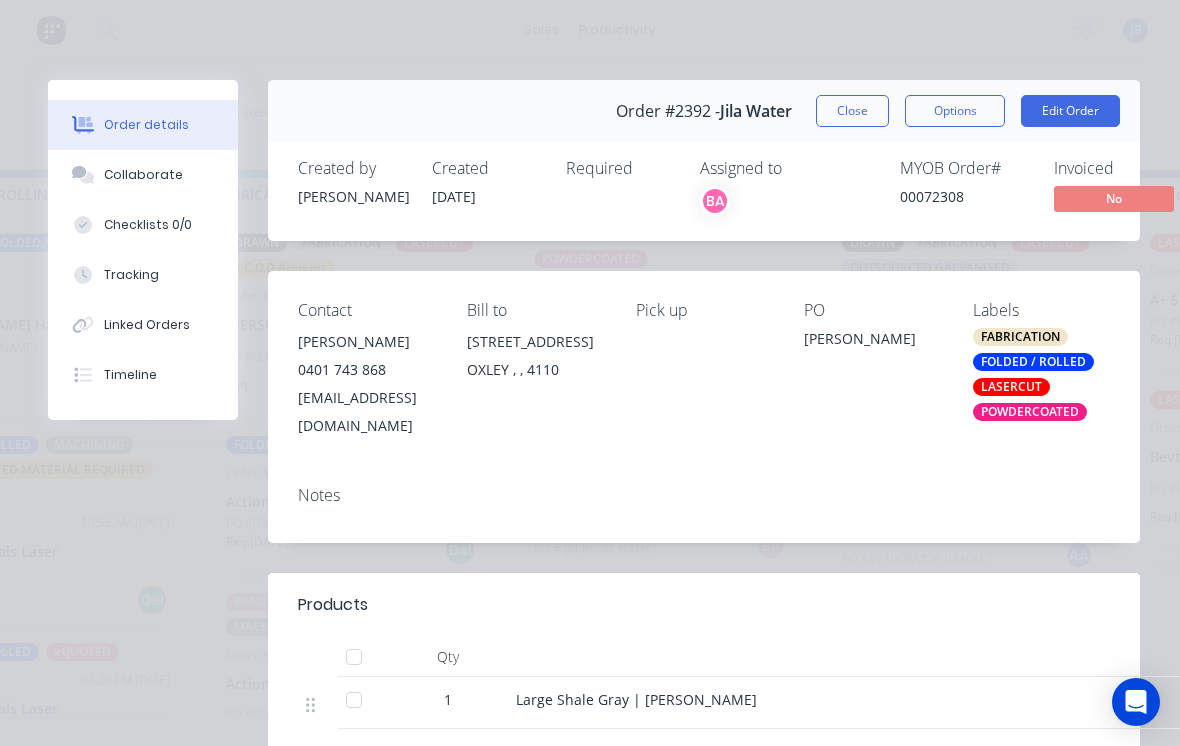 click on "Close" at bounding box center (852, 111) 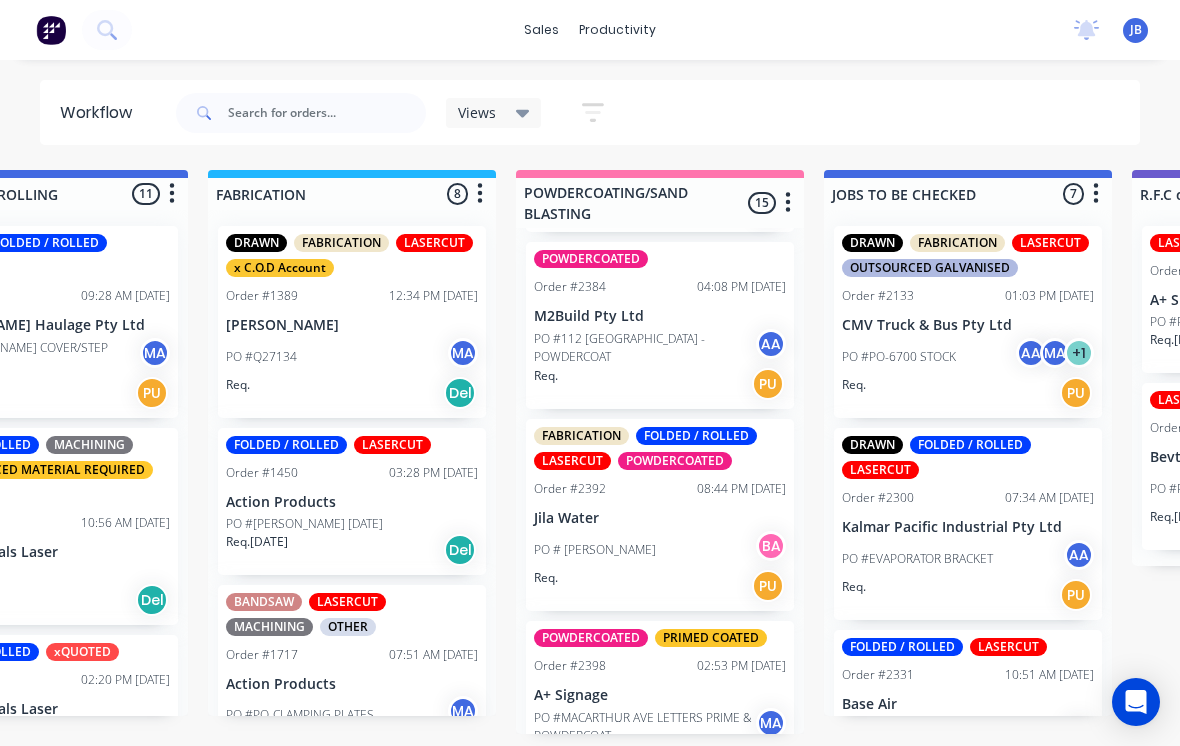 click on "sales productivity sales Sales Orders Customers Price Level Manager productivity Workflow Planner Delivery Scheduling Timesheets No new notifications Mark all as read You have no notifications JB PRONTO SHEET METAL [PERSON_NAME] Standard User (No Pricing) Profile Sign out" at bounding box center [590, 30] 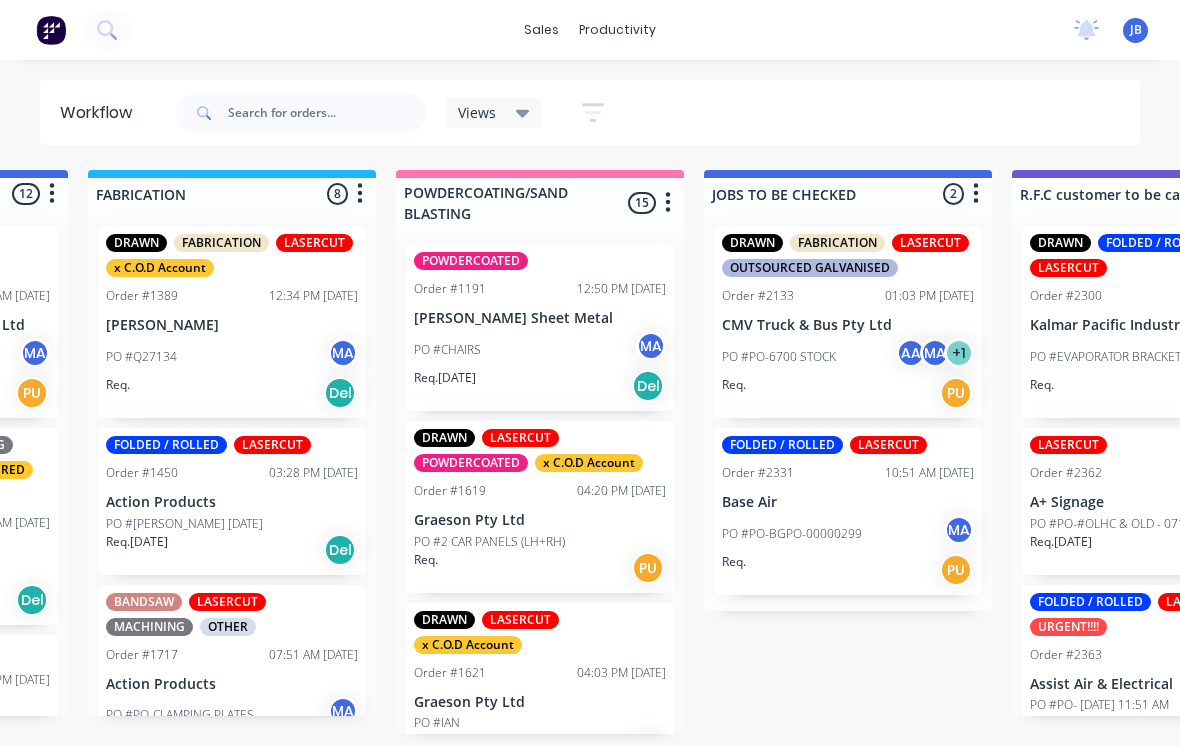 scroll, scrollTop: 0, scrollLeft: 1494, axis: horizontal 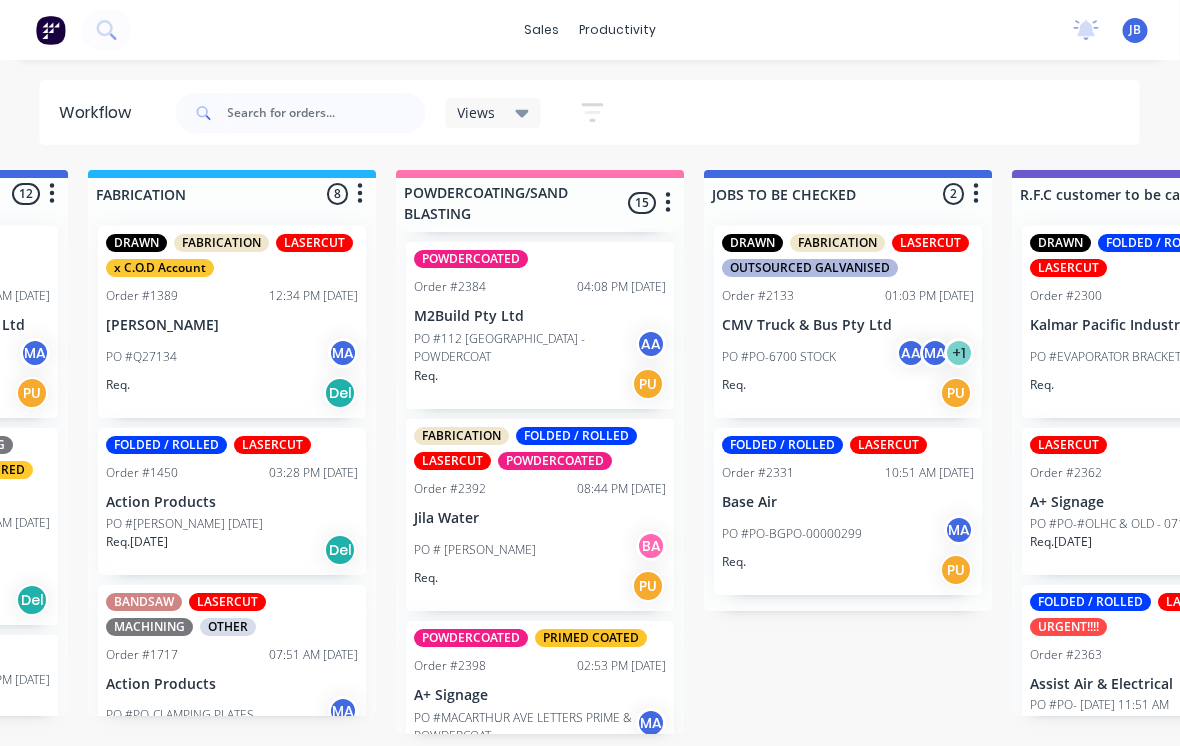 click on "PO # [PERSON_NAME]" at bounding box center [541, 550] 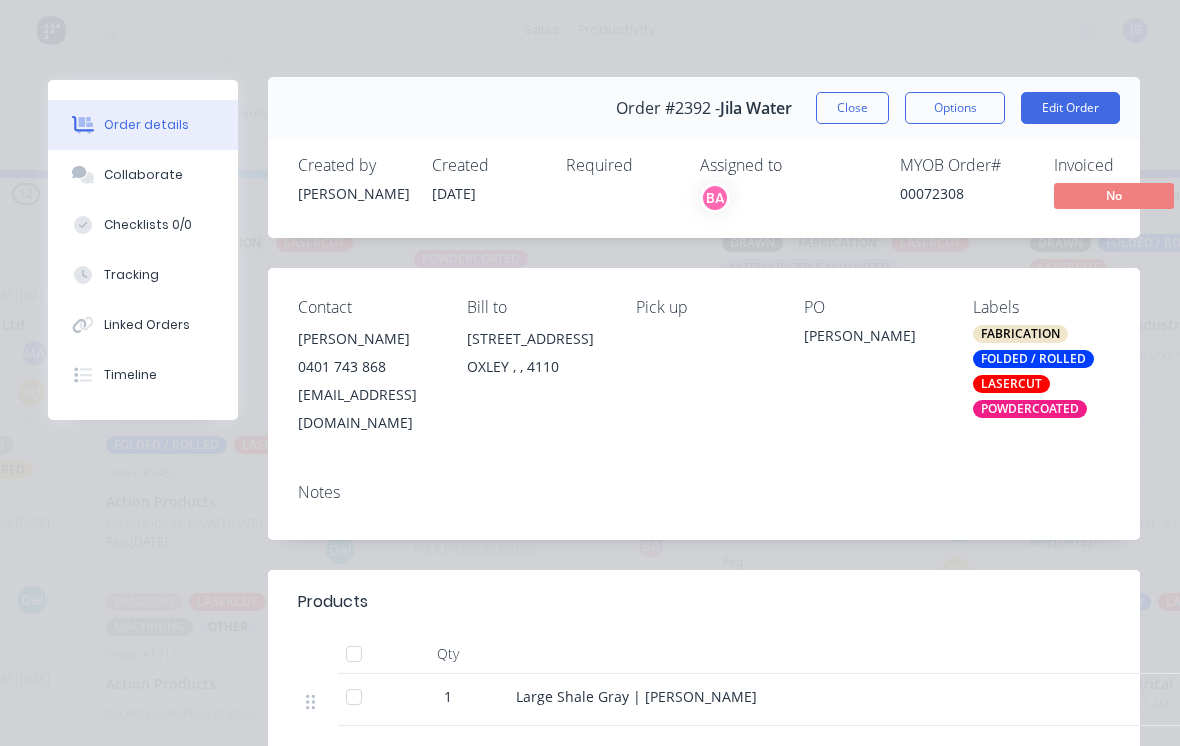 scroll, scrollTop: 4, scrollLeft: 0, axis: vertical 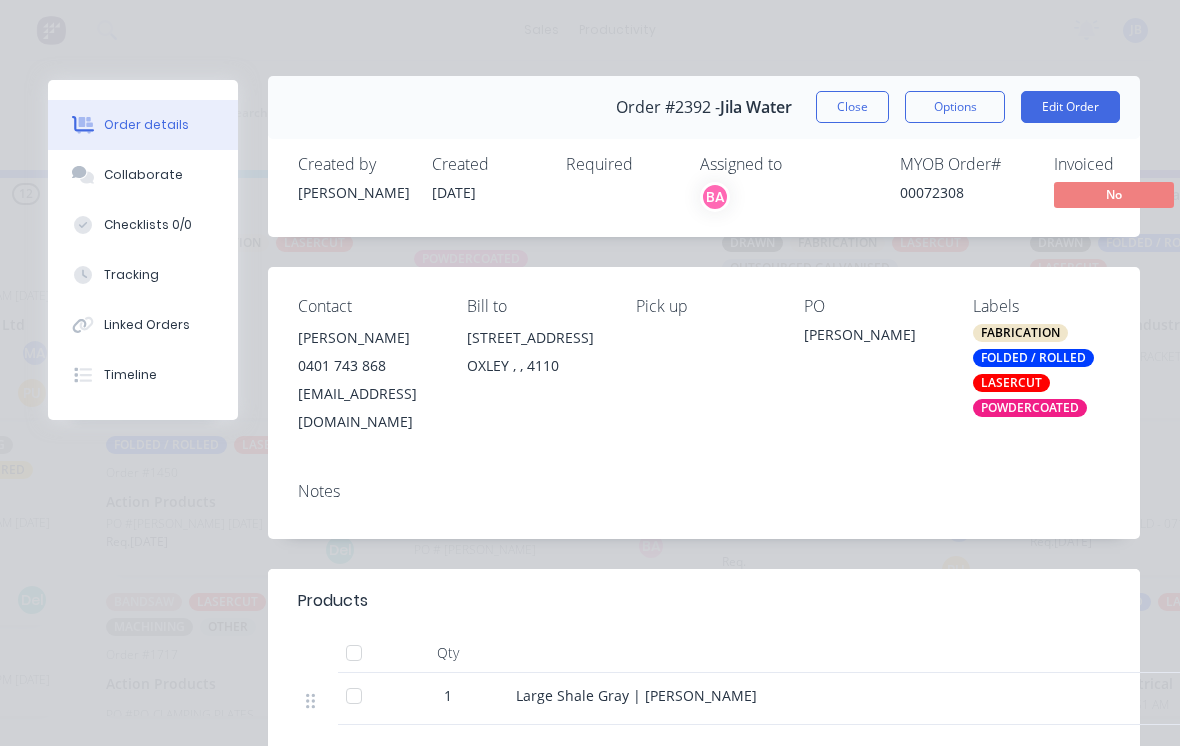 click on "Close" at bounding box center [852, 107] 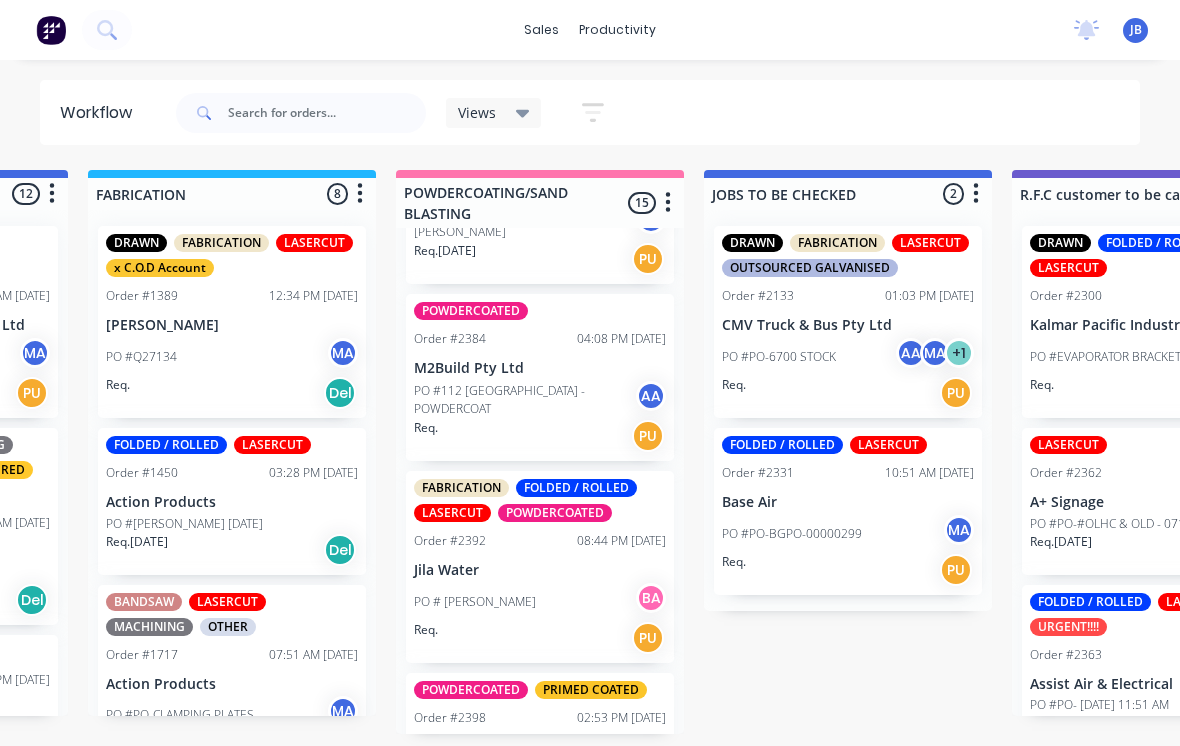 scroll, scrollTop: 2381, scrollLeft: 0, axis: vertical 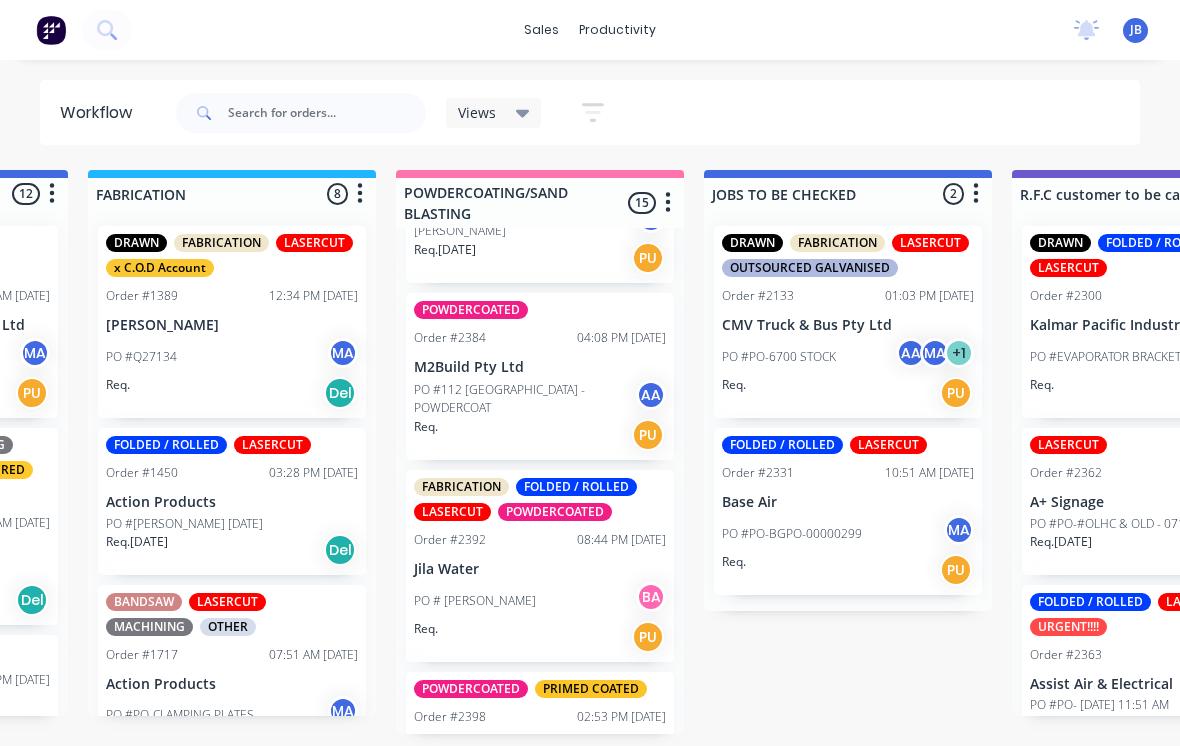 click on "PO #112 [GEOGRAPHIC_DATA] - POWDERCOAT" at bounding box center [525, 399] 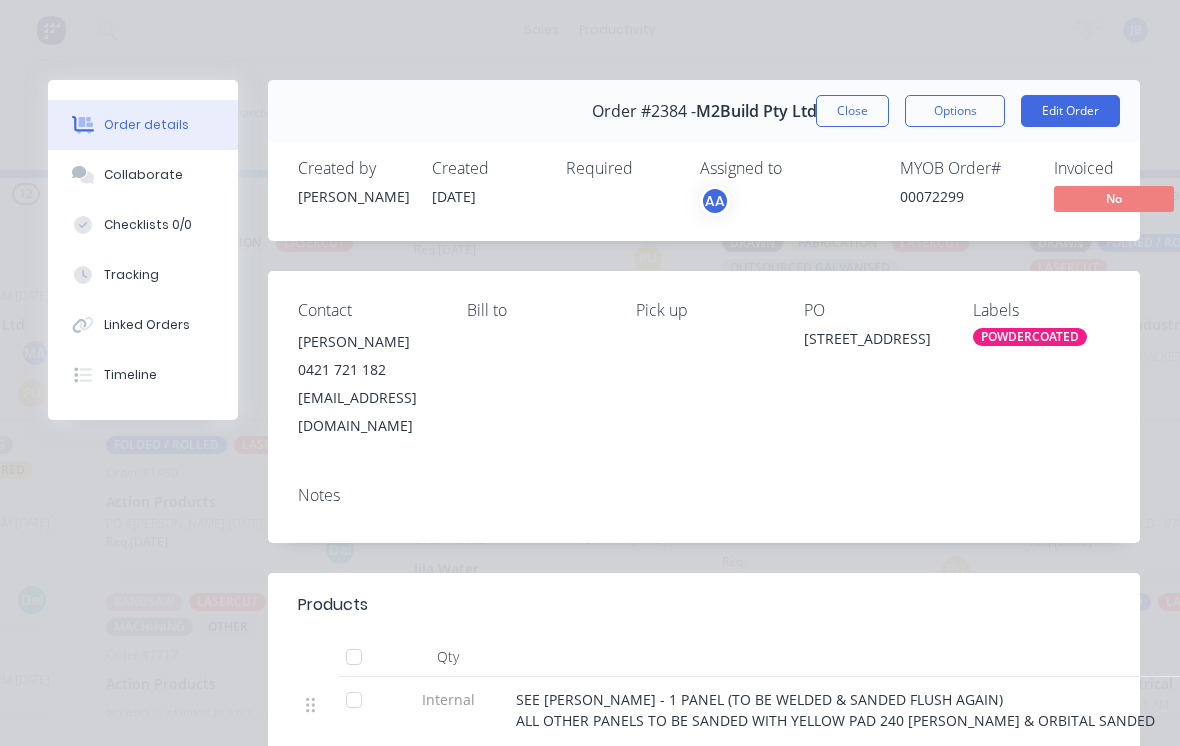 scroll, scrollTop: 0, scrollLeft: 0, axis: both 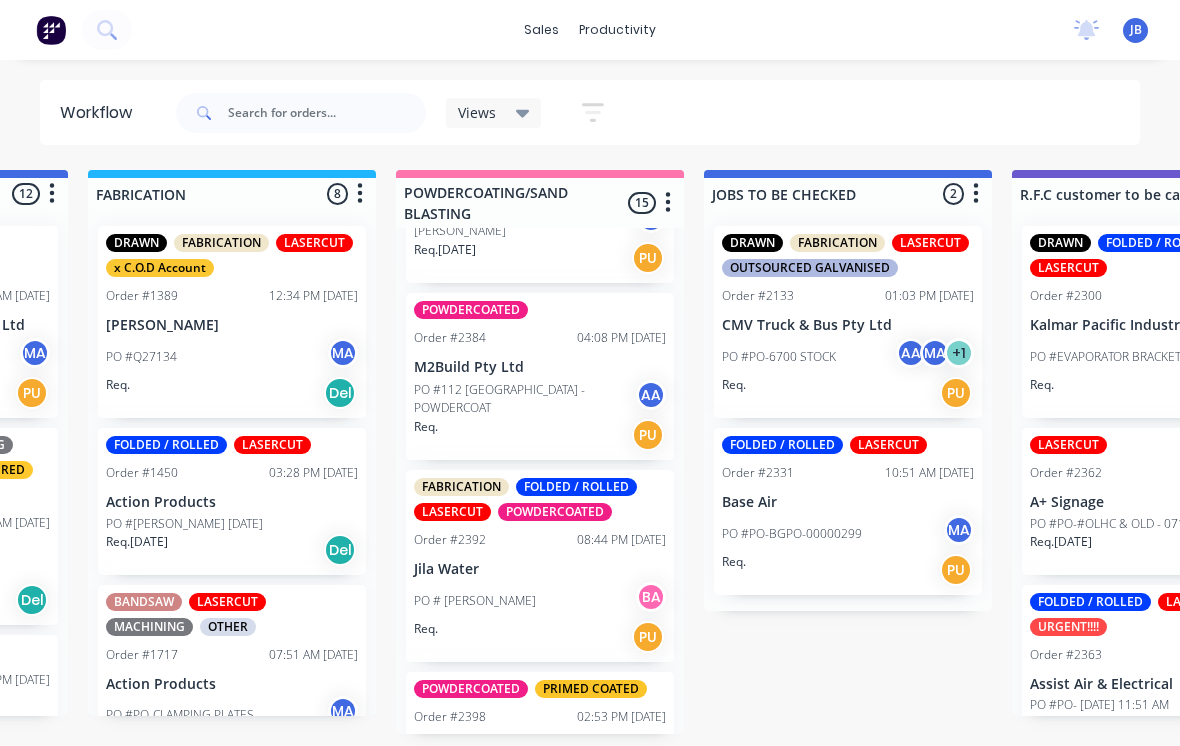 click on "PO #112 [GEOGRAPHIC_DATA] - POWDERCOAT" at bounding box center (525, 399) 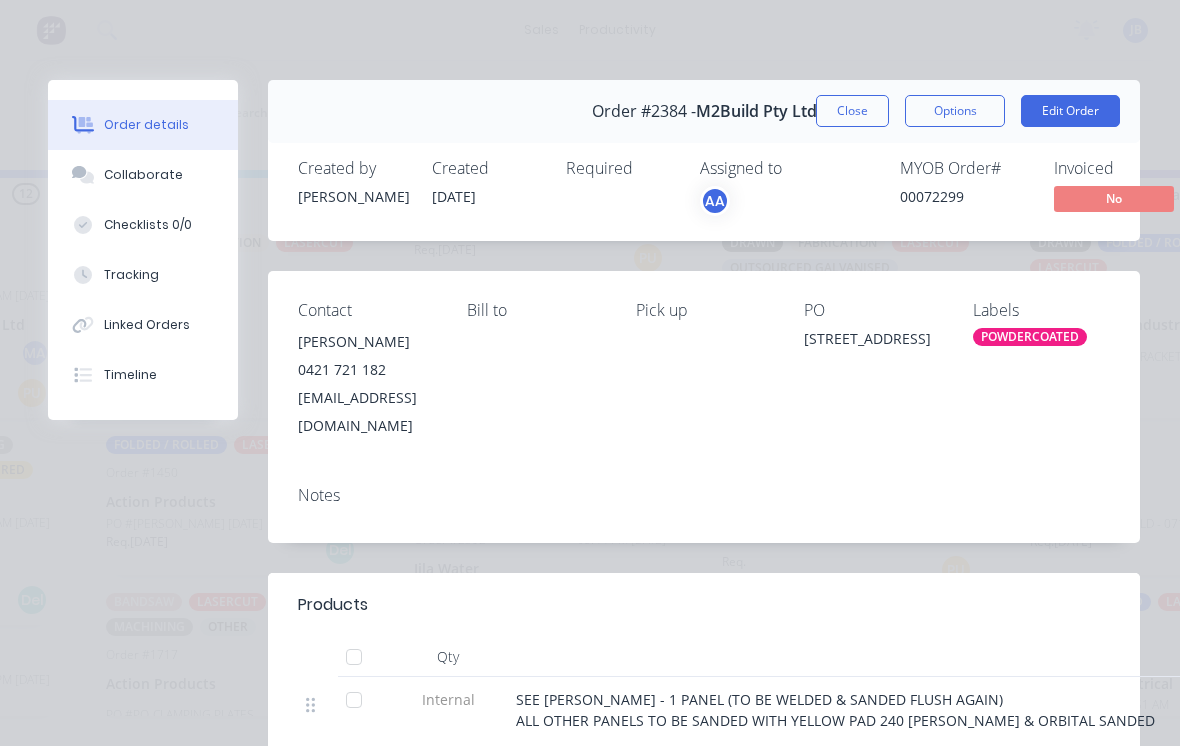 scroll, scrollTop: 0, scrollLeft: 0, axis: both 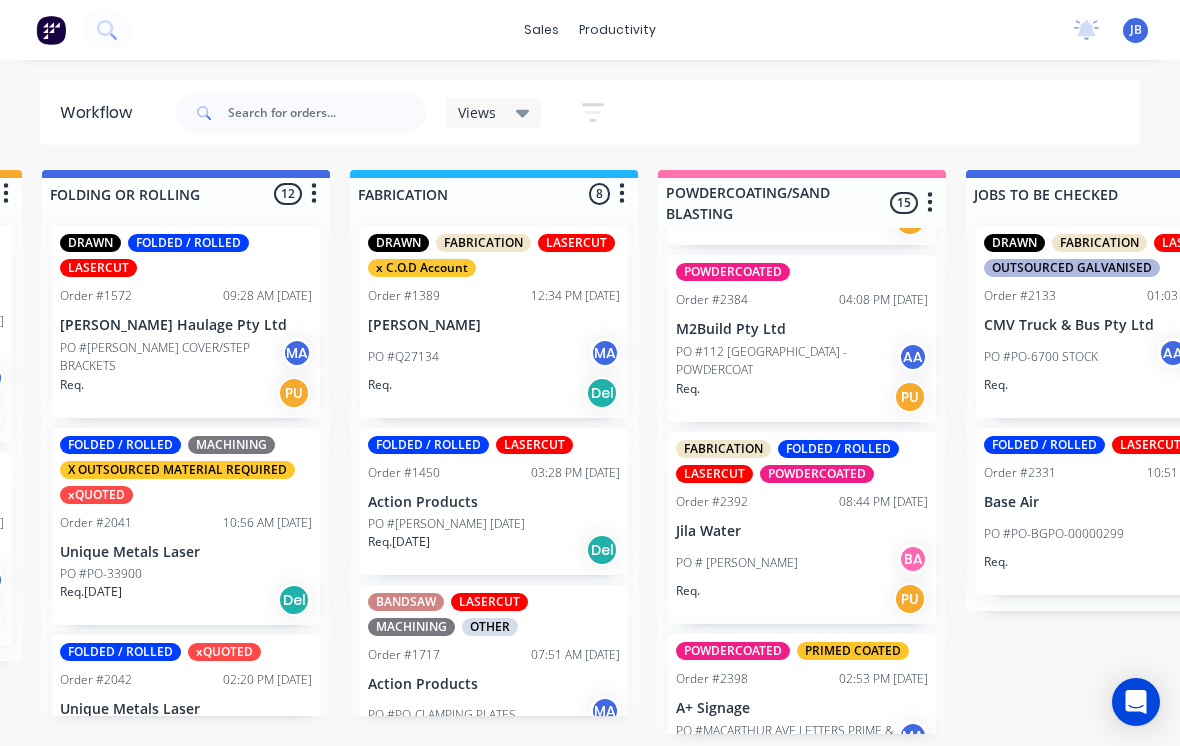 click on "PO # [PERSON_NAME]" at bounding box center [802, 563] 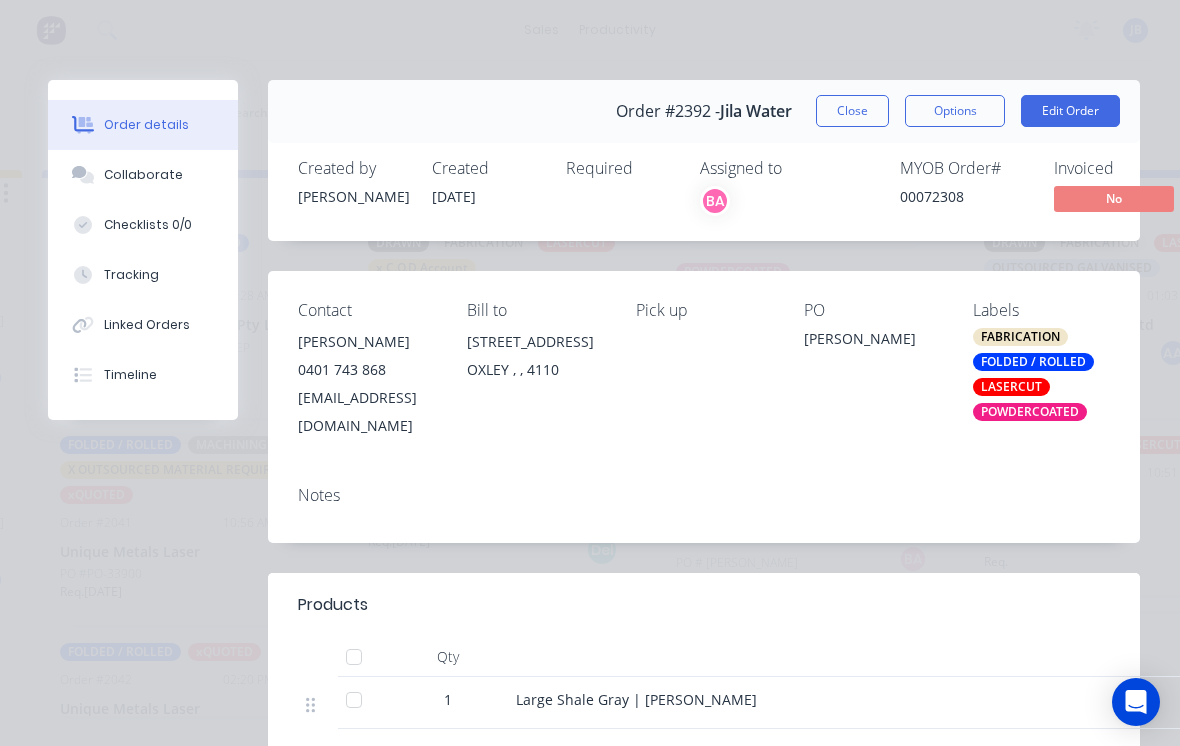 scroll, scrollTop: 0, scrollLeft: 0, axis: both 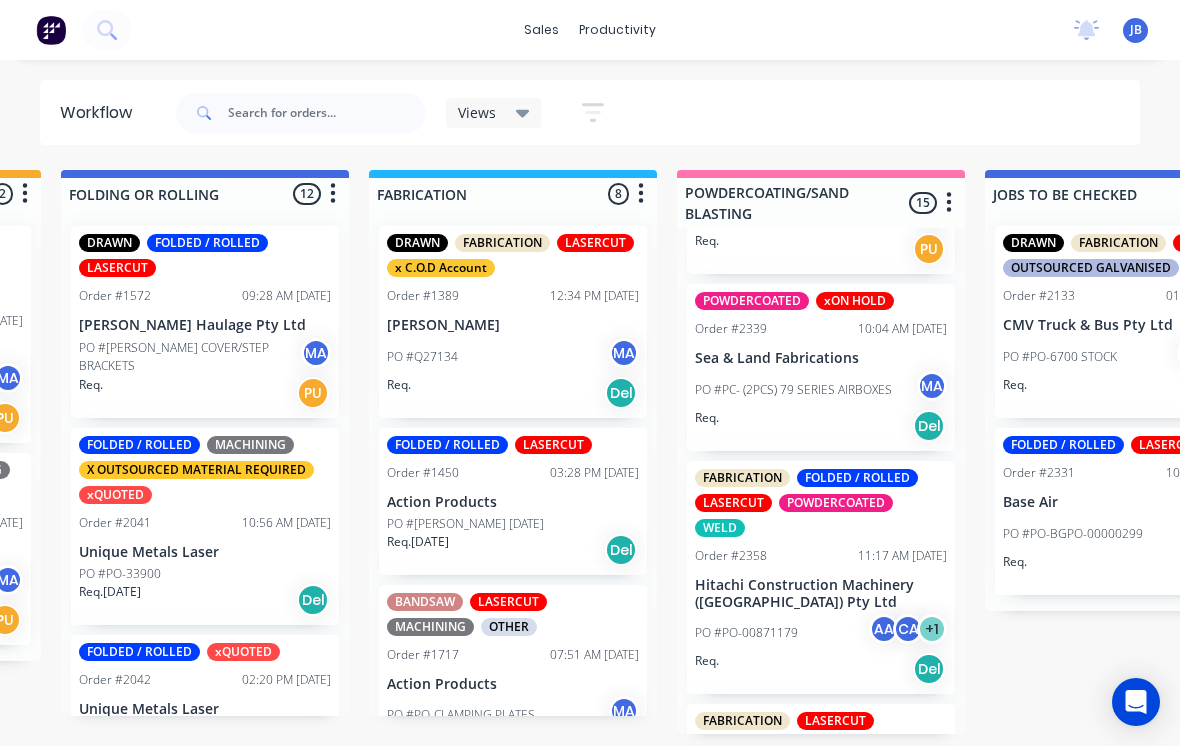 click on "Hitachi Construction Machinery ([GEOGRAPHIC_DATA]) Pty Ltd" at bounding box center (821, 594) 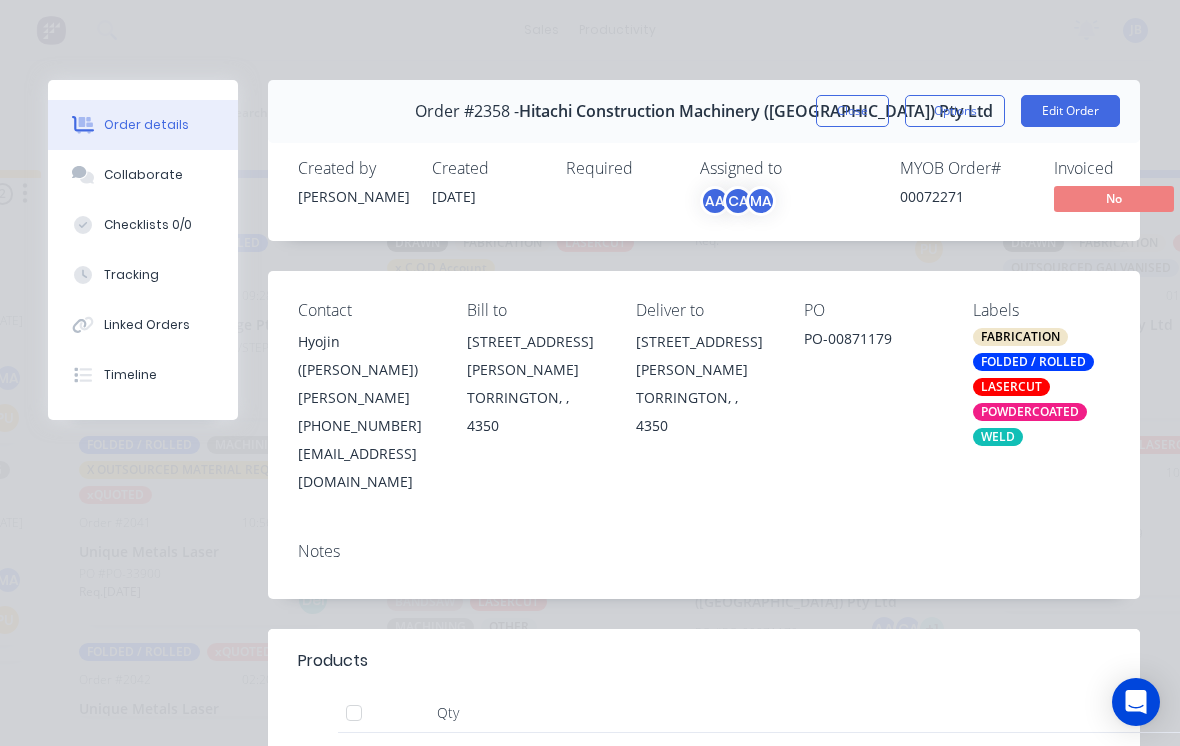 click on "Close" at bounding box center [852, 111] 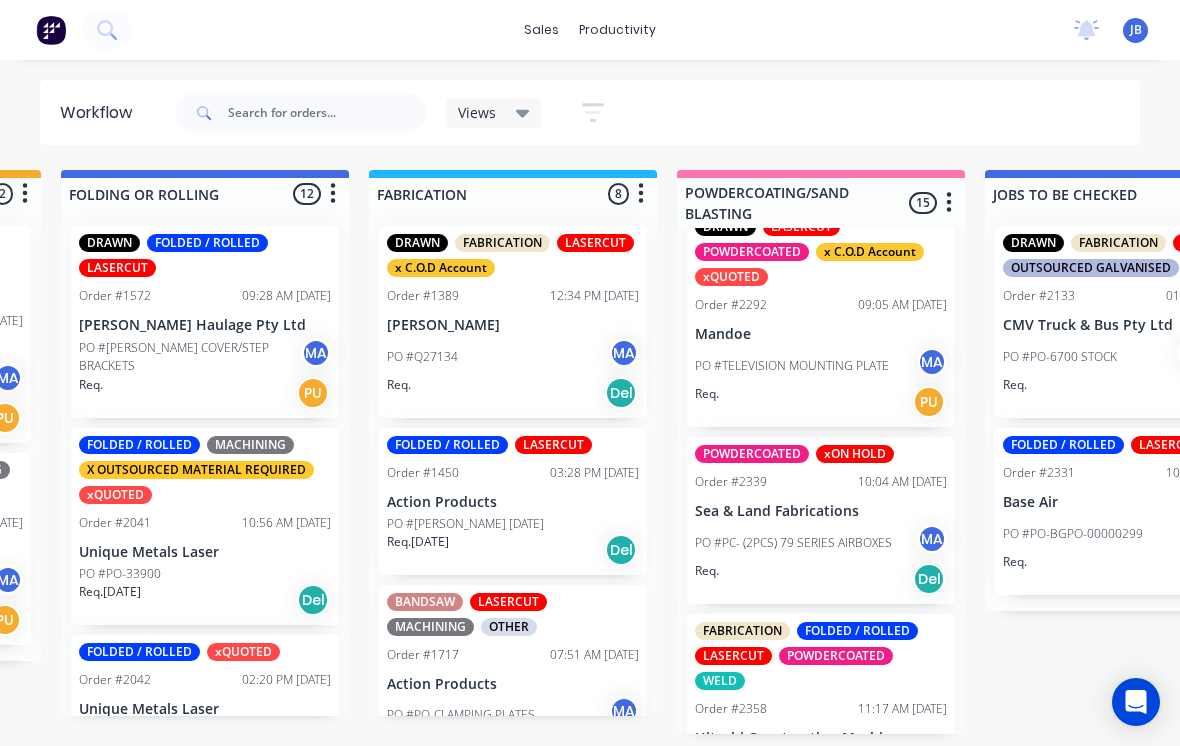 scroll, scrollTop: 1616, scrollLeft: 0, axis: vertical 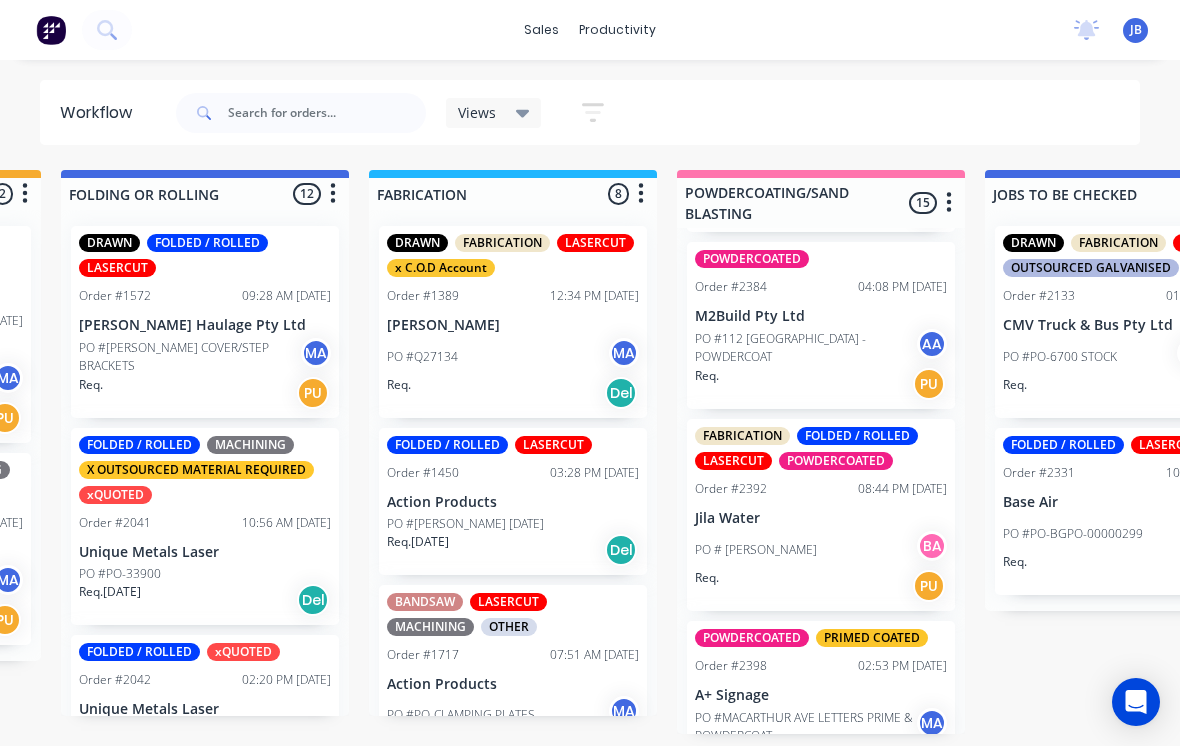 click on "PO #MACARTHUR AVE LETTERS  PRIME & POWDERCOAT" at bounding box center (806, 727) 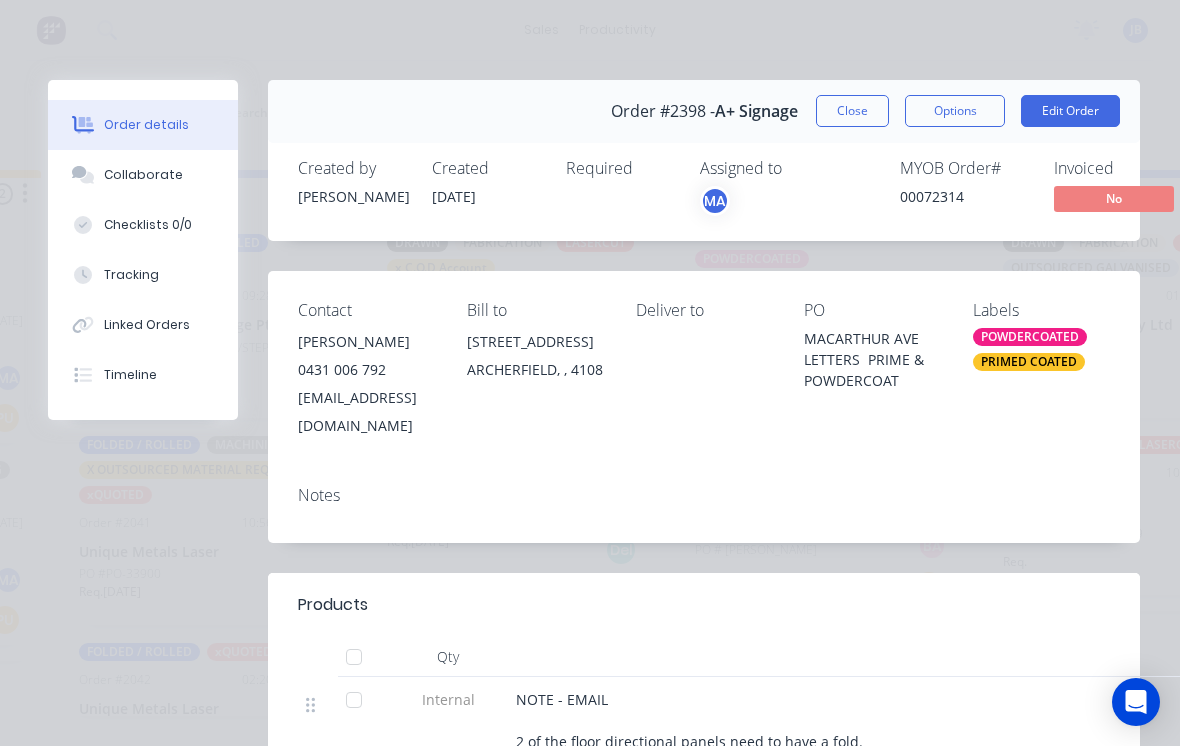 click on "Collaborate" at bounding box center [143, 175] 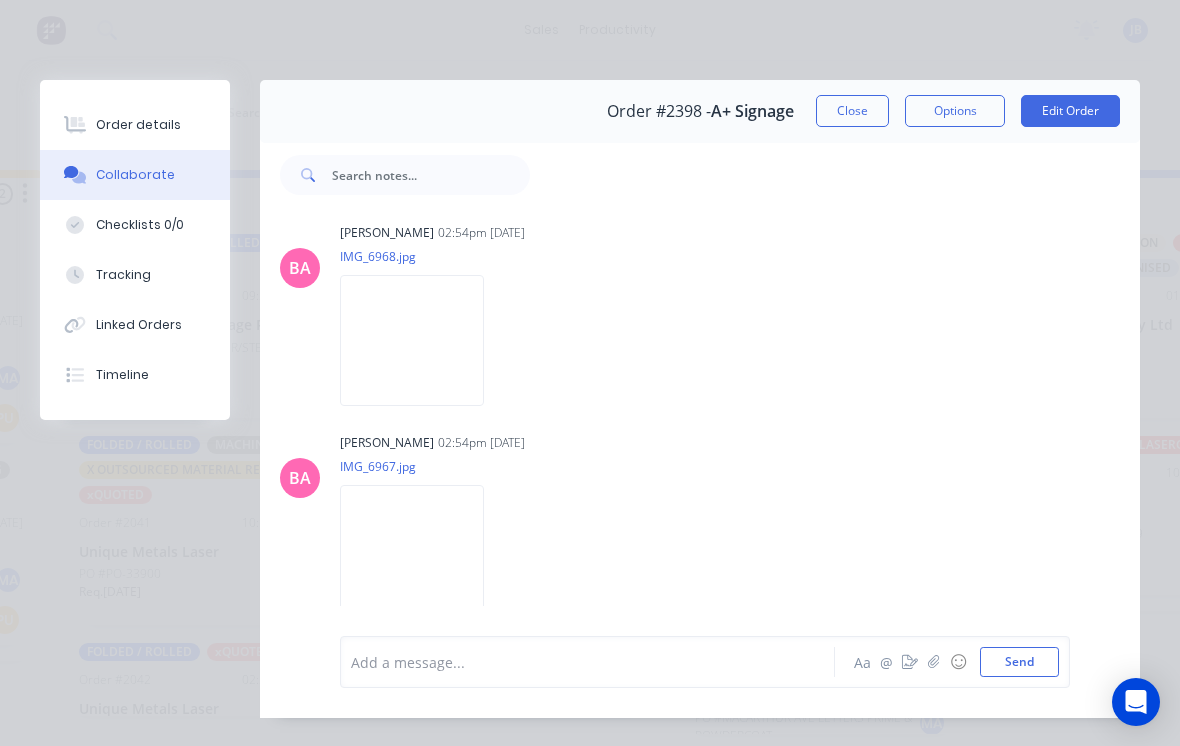 scroll, scrollTop: 1533, scrollLeft: 0, axis: vertical 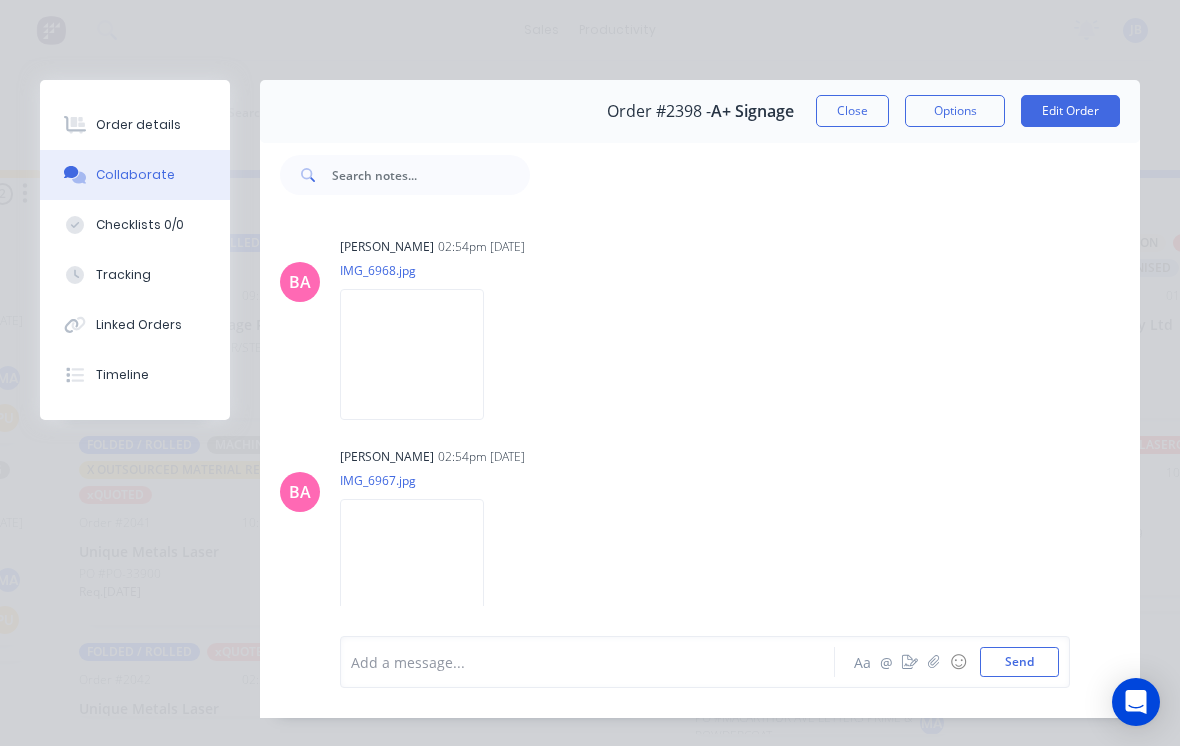 click at bounding box center [412, 354] 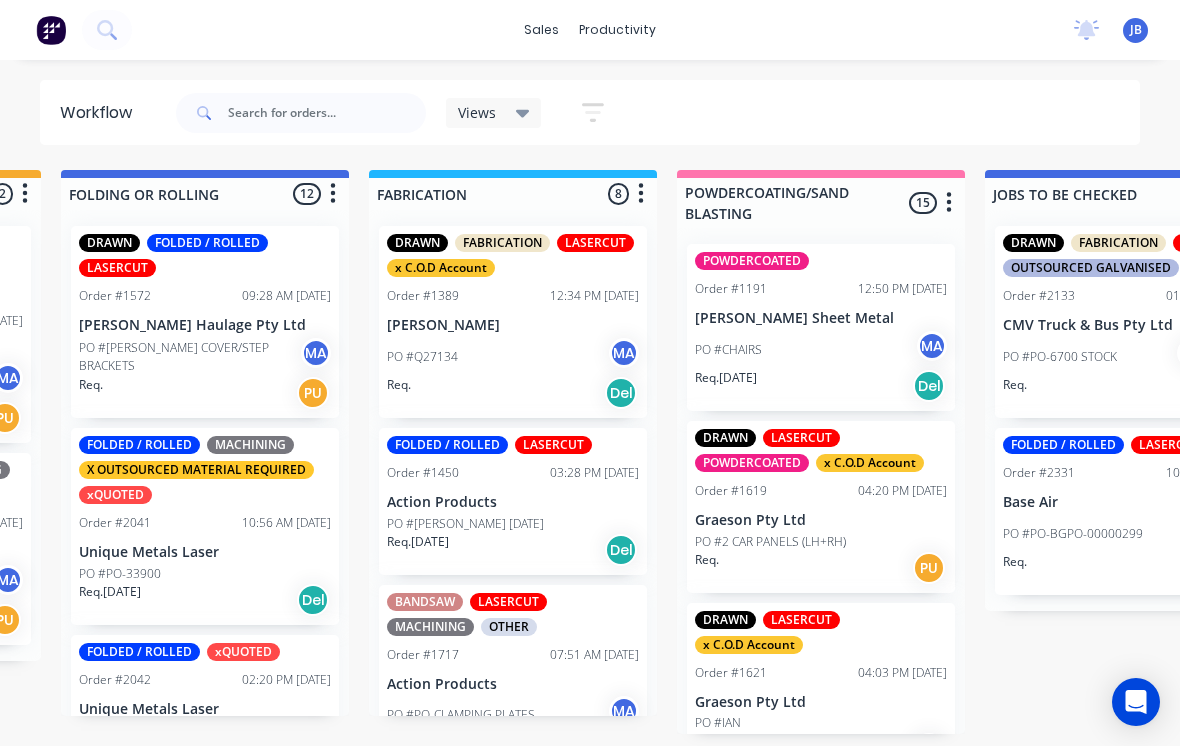 scroll, scrollTop: 0, scrollLeft: 0, axis: both 